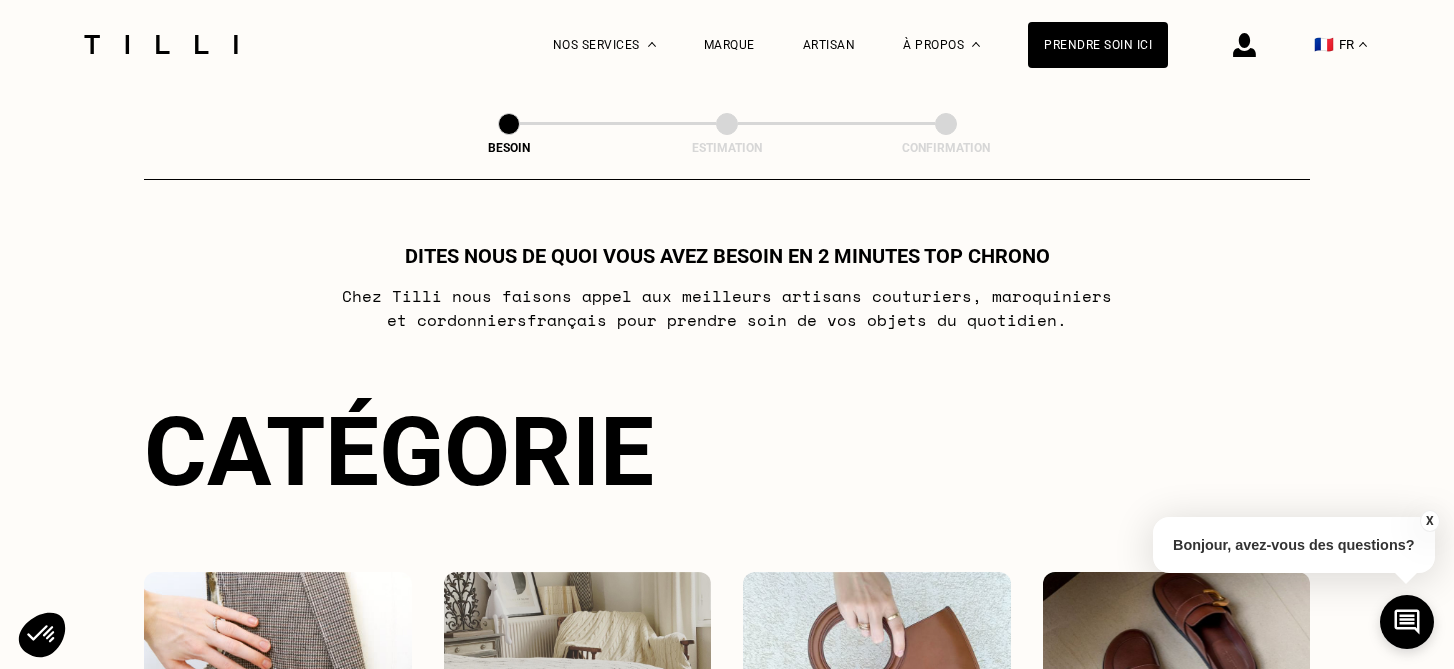 scroll, scrollTop: 0, scrollLeft: 0, axis: both 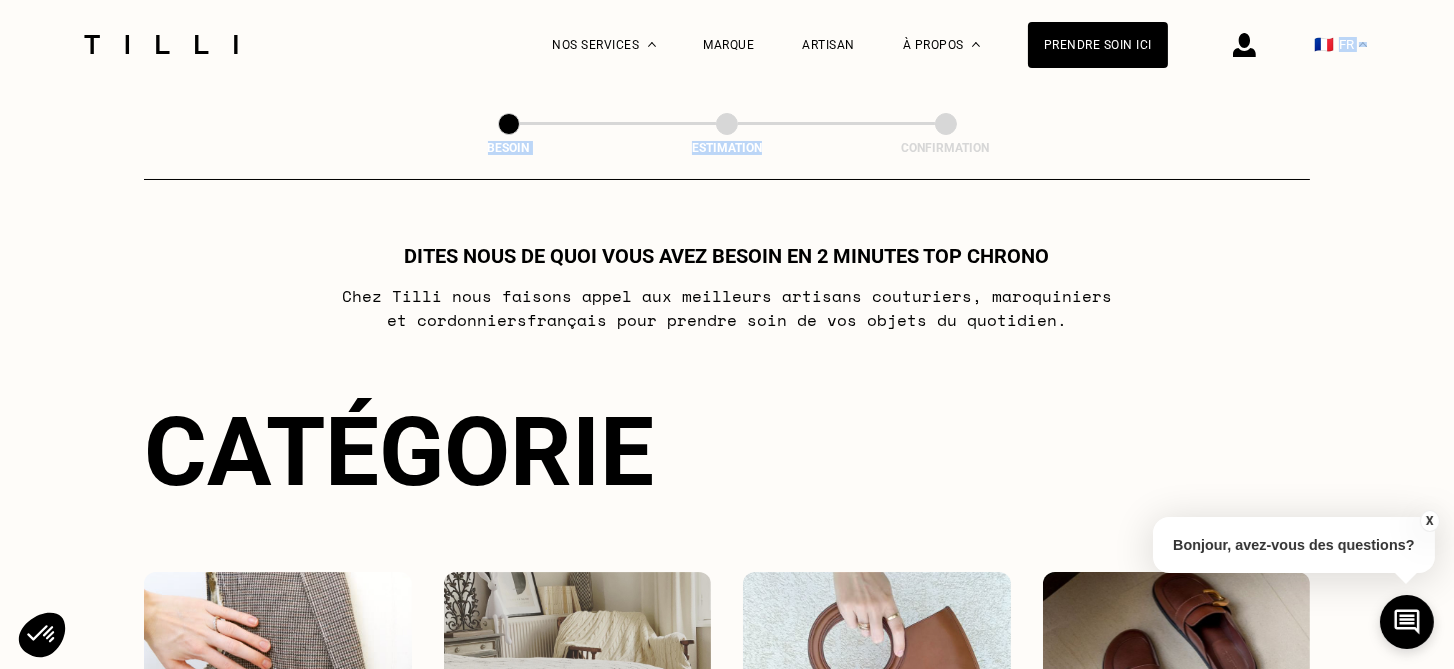 drag, startPoint x: 1453, startPoint y: 59, endPoint x: 1456, endPoint y: 103, distance: 44.102154 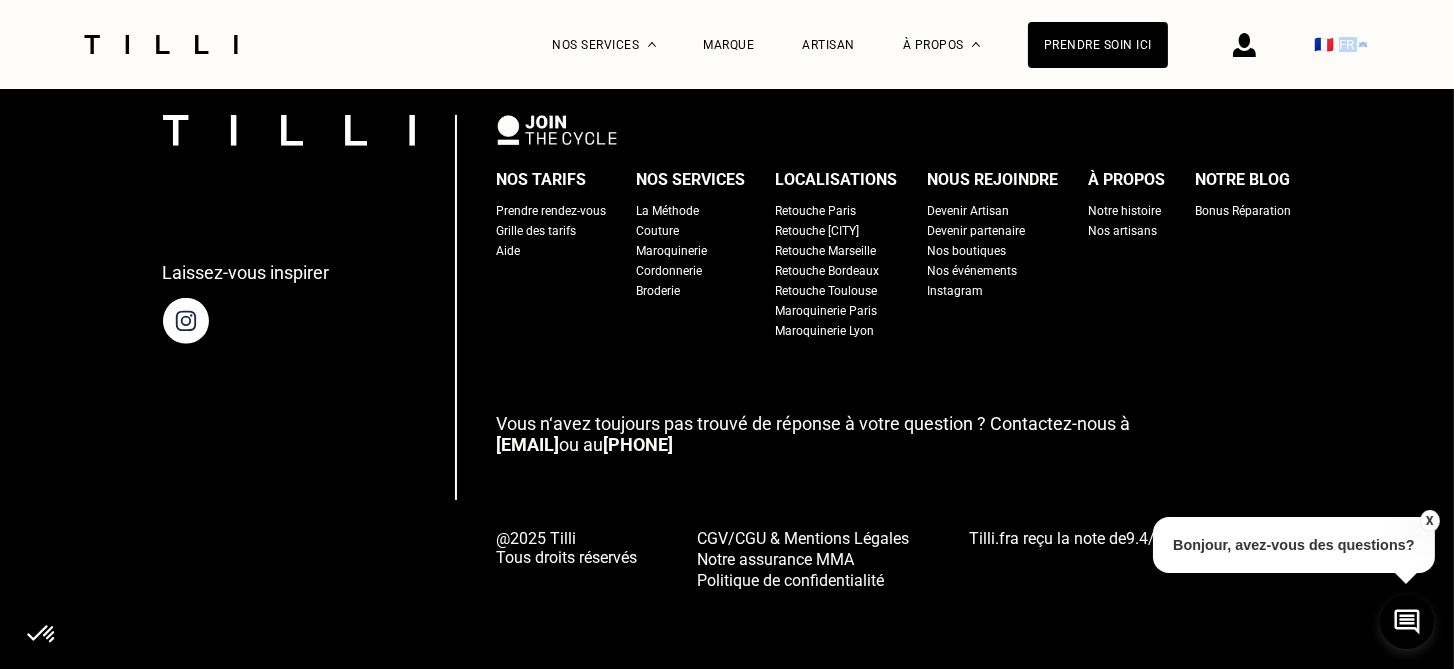 scroll, scrollTop: 1355, scrollLeft: 0, axis: vertical 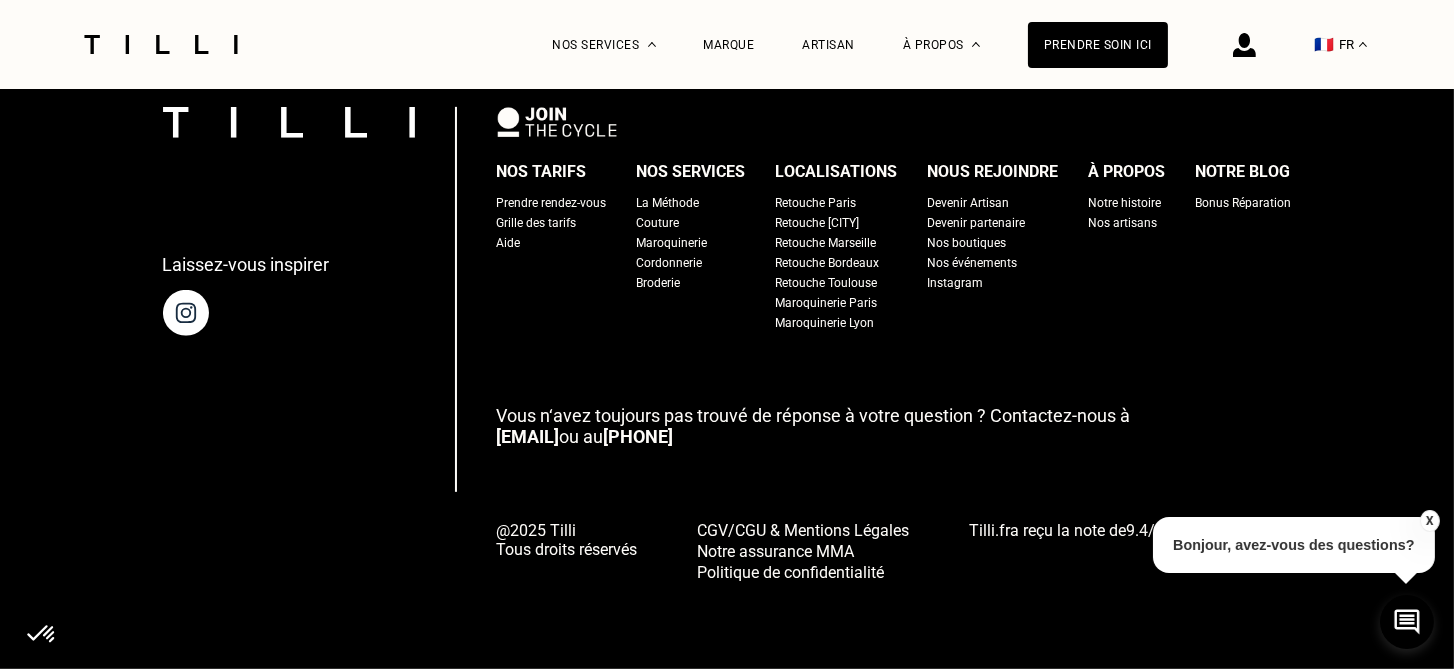 click on "Laissez-vous inspirer Nos tarifs Prendre rendez-vous Grille des tarifs Aide Nos services La Méthode Couture Maroquinerie Cordonnerie Broderie Localisations Retouche [CITY] Retouche [CITY] Retouche [CITY] Retouche [CITY] Retouche [CITY] Maroquinerie [CITY] Maroquinerie [CITY] Nous rejoindre Devenir Artisan Devenir partenaire Nos boutiques Nos événements Instagram À propos Notre histoire Nos artisans Notre blog Bonus Réparation Vous n‘avez toujours pas trouvé de réponse à votre question ? Contactez-nous à [EMAIL] ou au [PHONE] @2025 Tilli Tous droits réservés CGV/CGU & Mentions Légales Notre assurance MMA Politique de confidentialité Tilli.fr a reçu la note de [NUMBER] / [NUMBER] sur [NUMBER] avis." at bounding box center (727, 344) 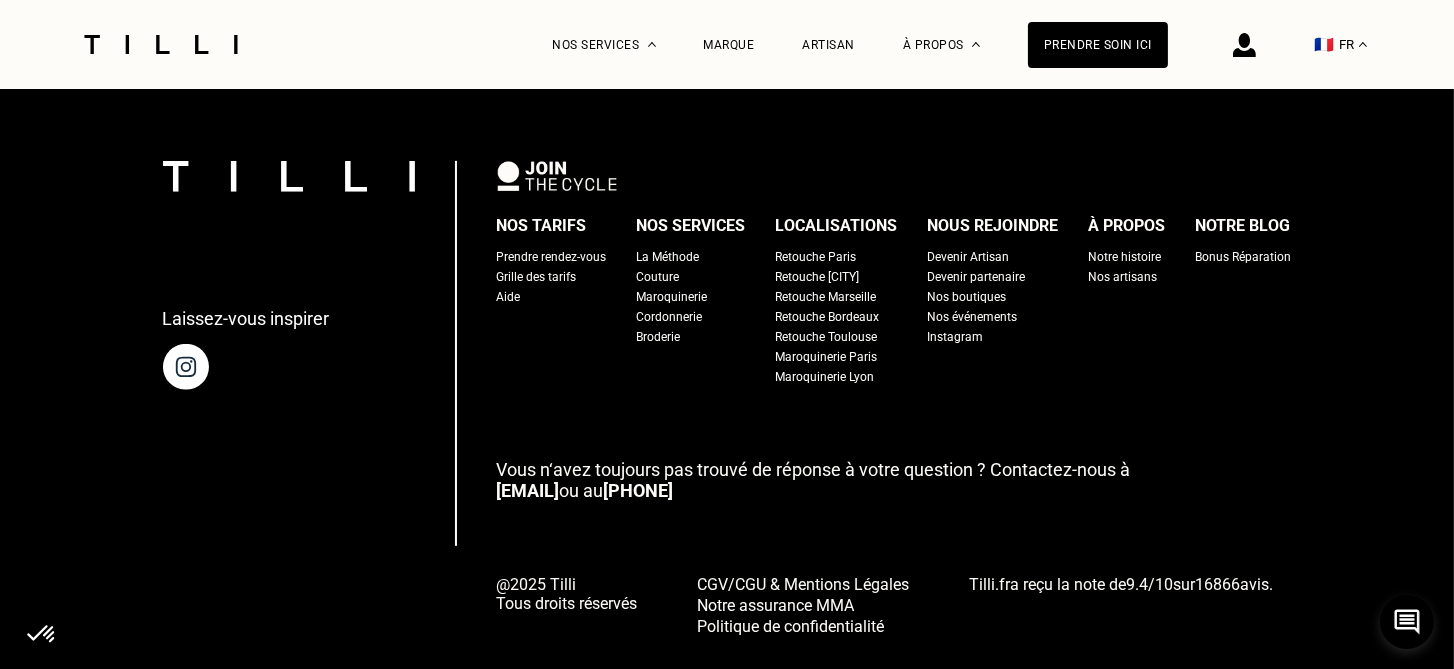 scroll, scrollTop: 1355, scrollLeft: 0, axis: vertical 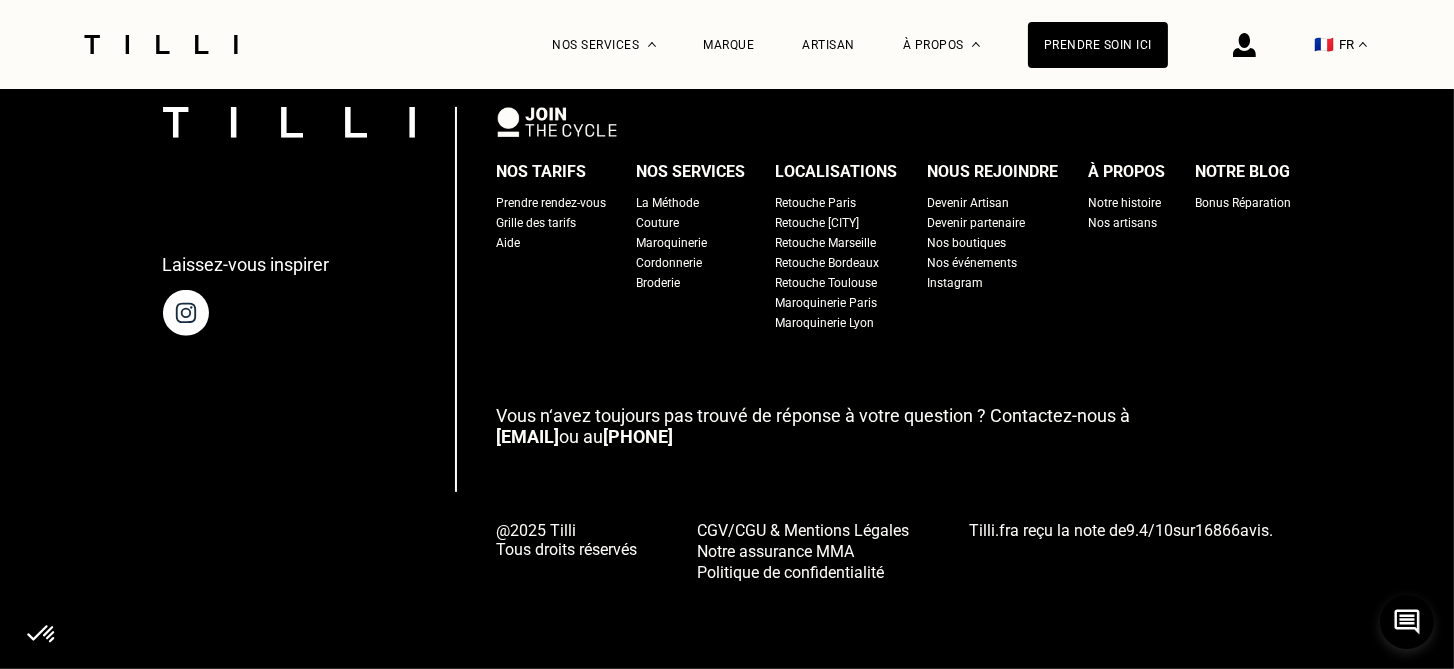 click on "Retouche Paris" at bounding box center [816, 203] 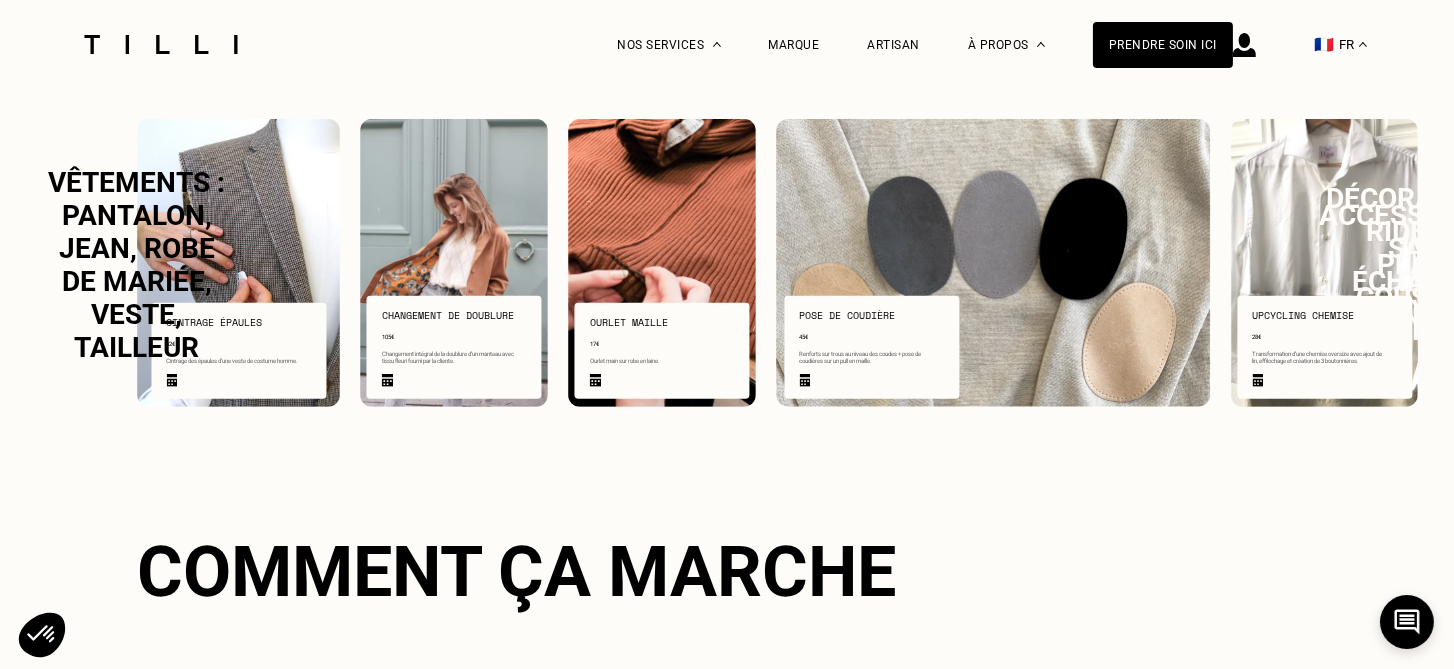 scroll, scrollTop: 0, scrollLeft: 0, axis: both 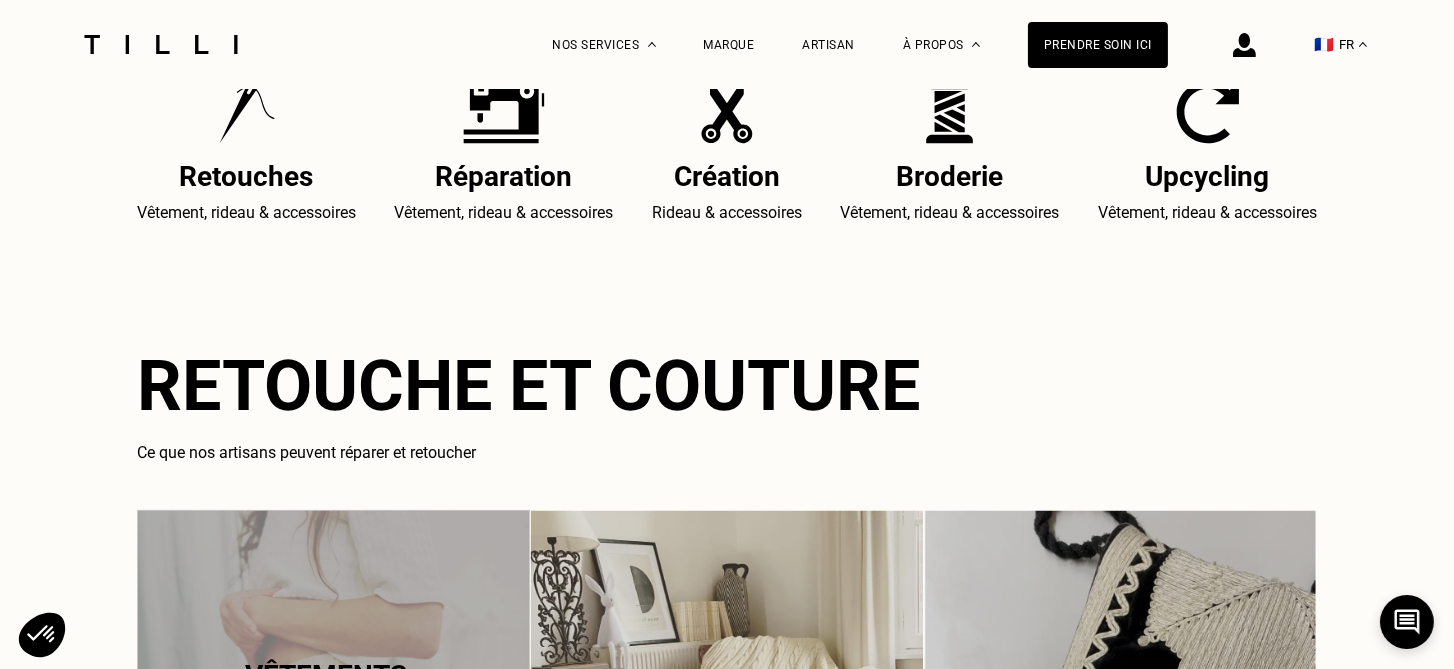 click on "Retouches" at bounding box center (246, 176) 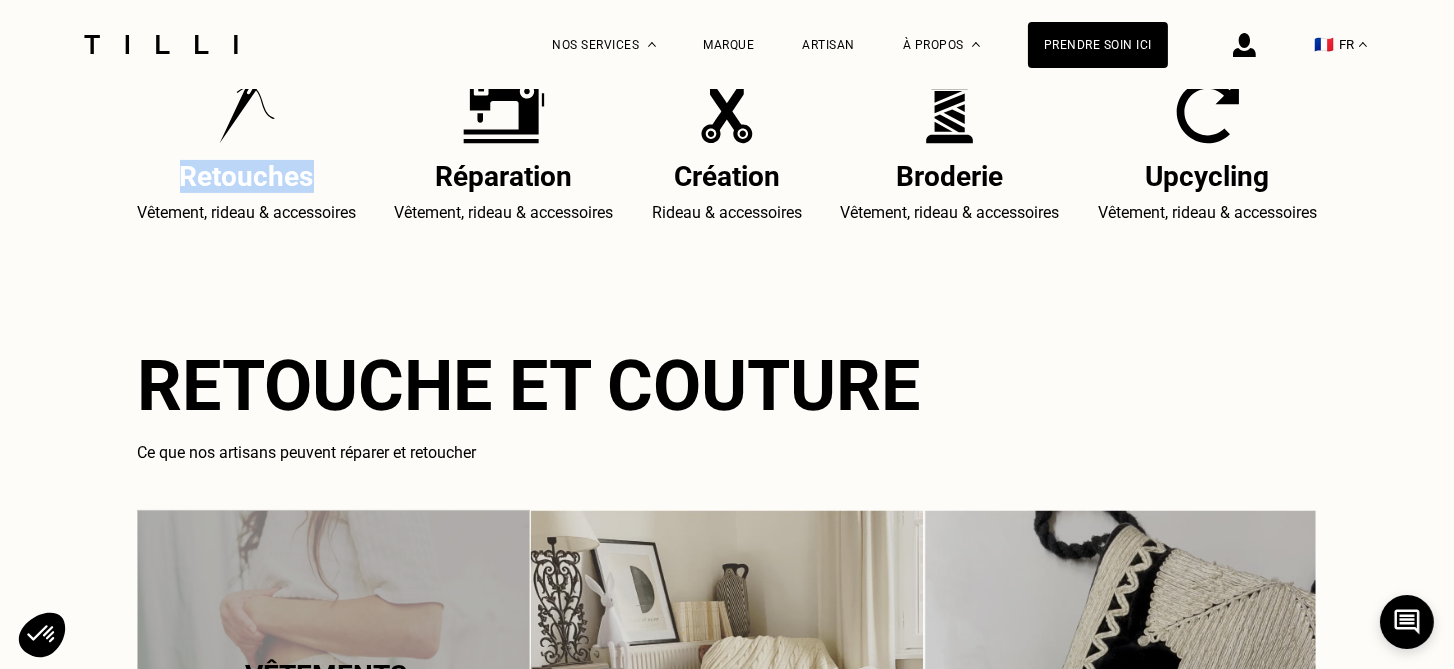 click on "Retouches" at bounding box center (246, 176) 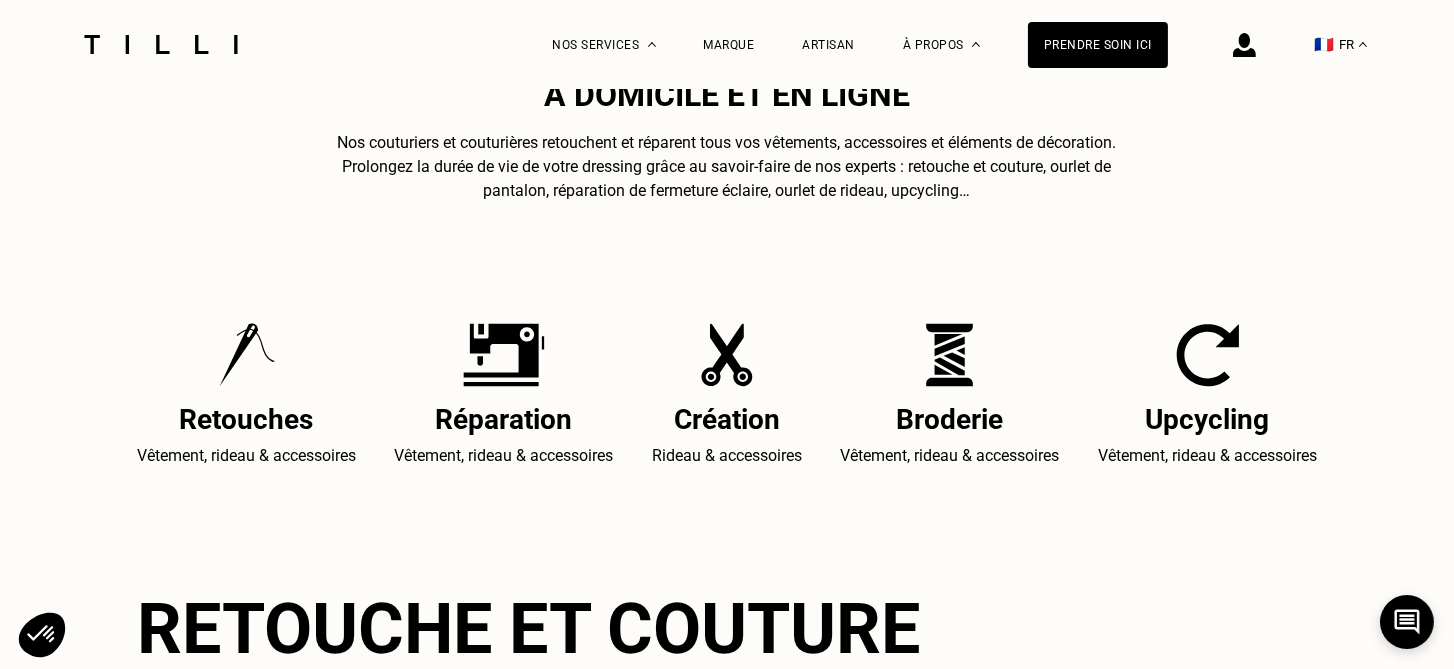 scroll, scrollTop: 734, scrollLeft: 0, axis: vertical 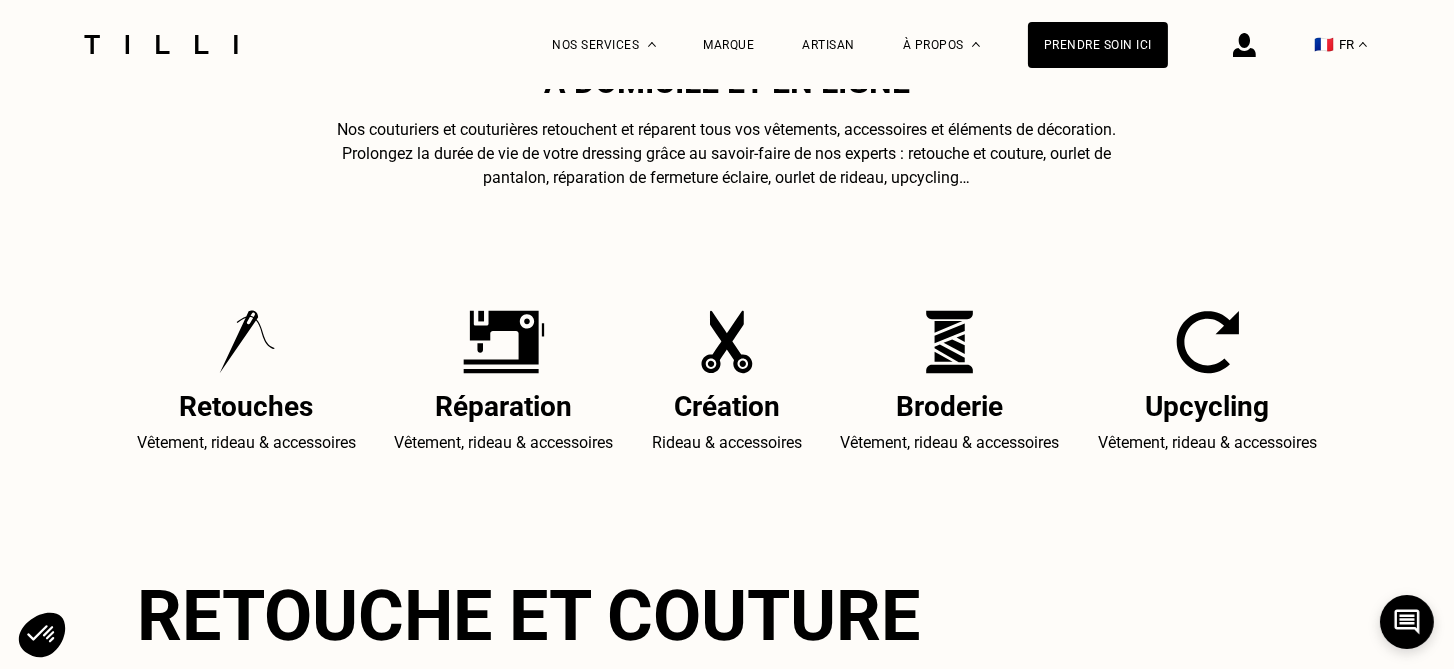 click on "Réparation" at bounding box center (504, 406) 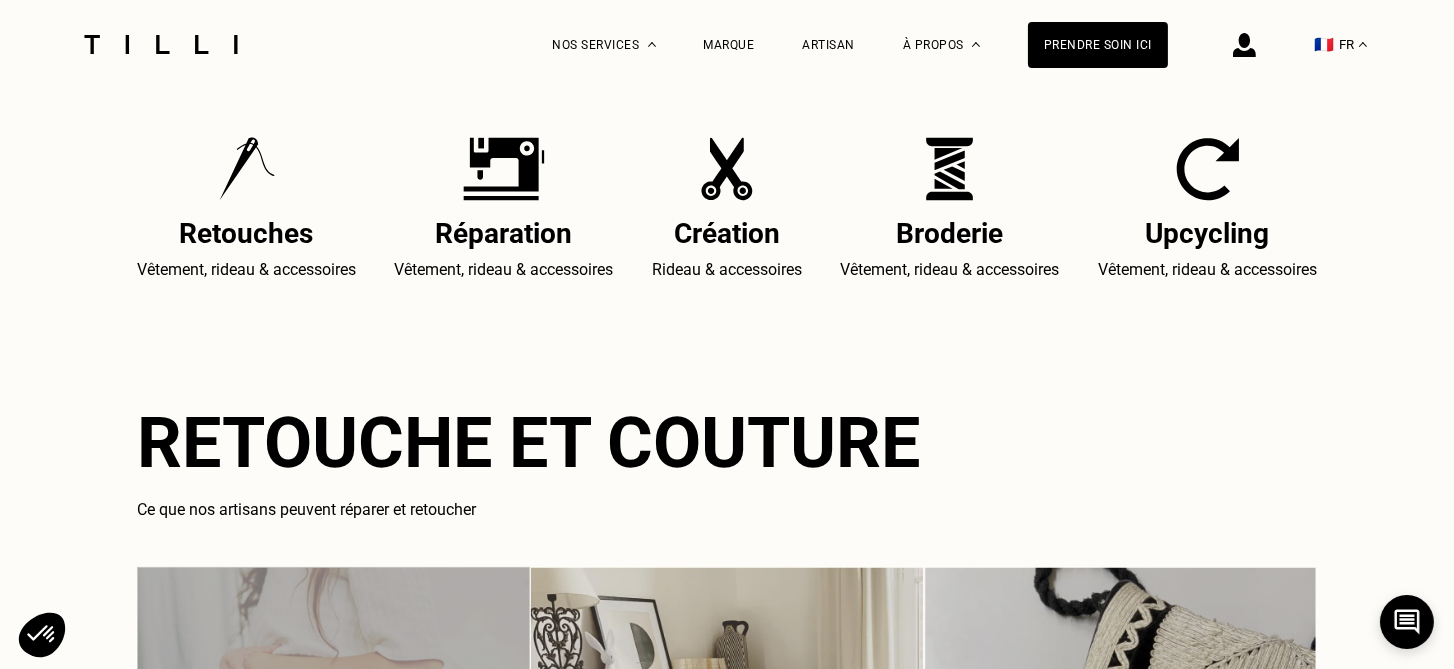 scroll, scrollTop: 961, scrollLeft: 0, axis: vertical 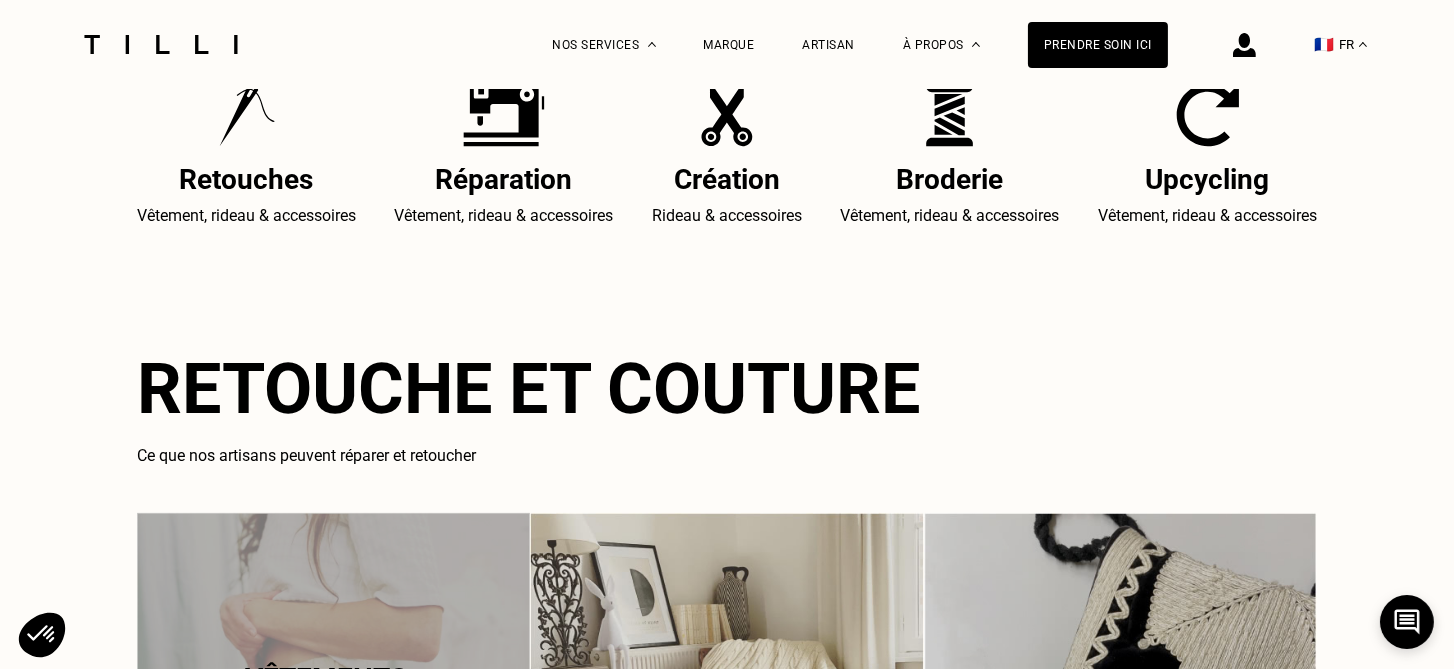 click on "Retouches" at bounding box center [246, 179] 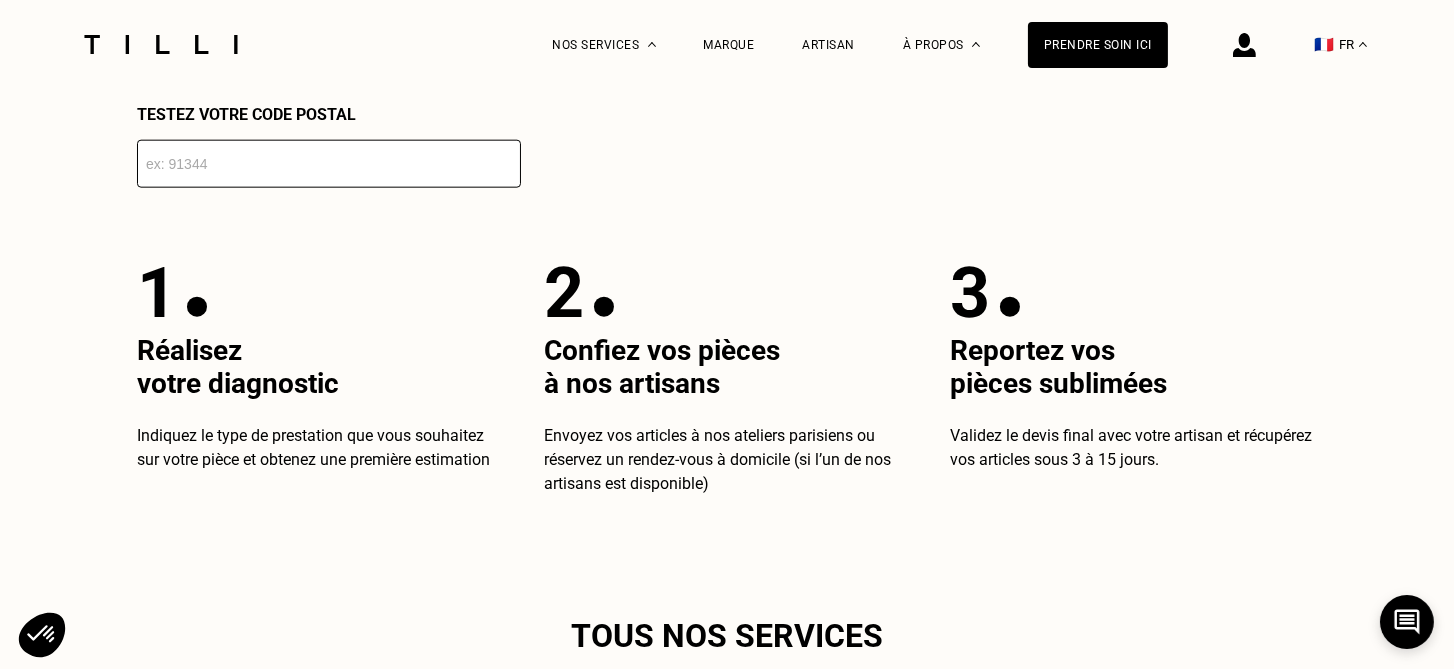 scroll, scrollTop: 3601, scrollLeft: 0, axis: vertical 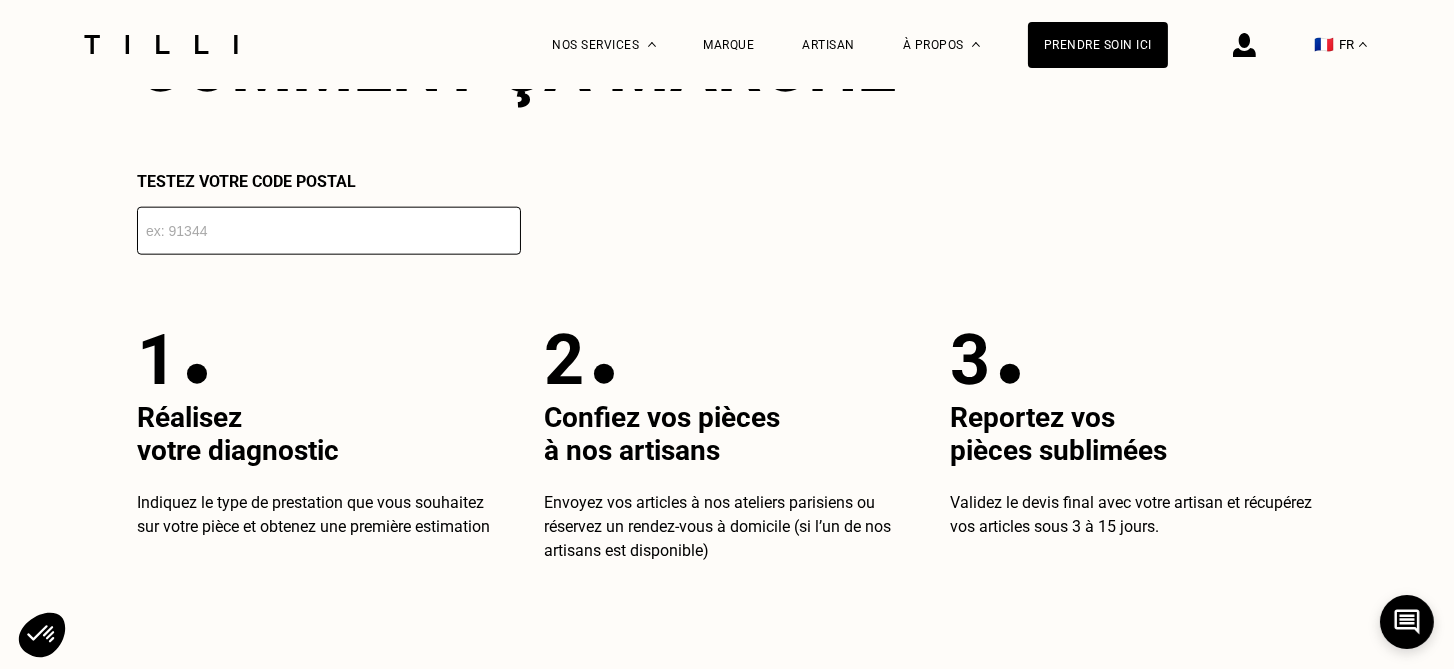 drag, startPoint x: 236, startPoint y: 244, endPoint x: 179, endPoint y: 228, distance: 59.20304 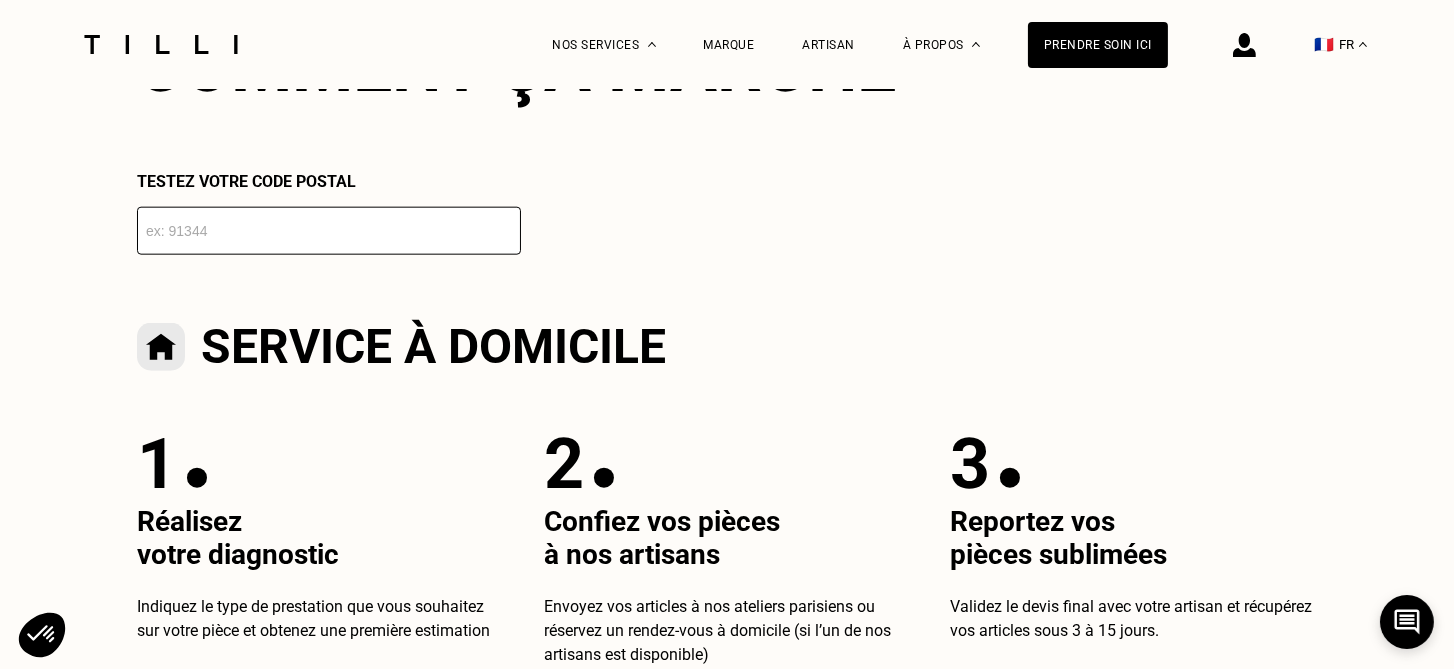 type on "[POSTAL_CODE]" 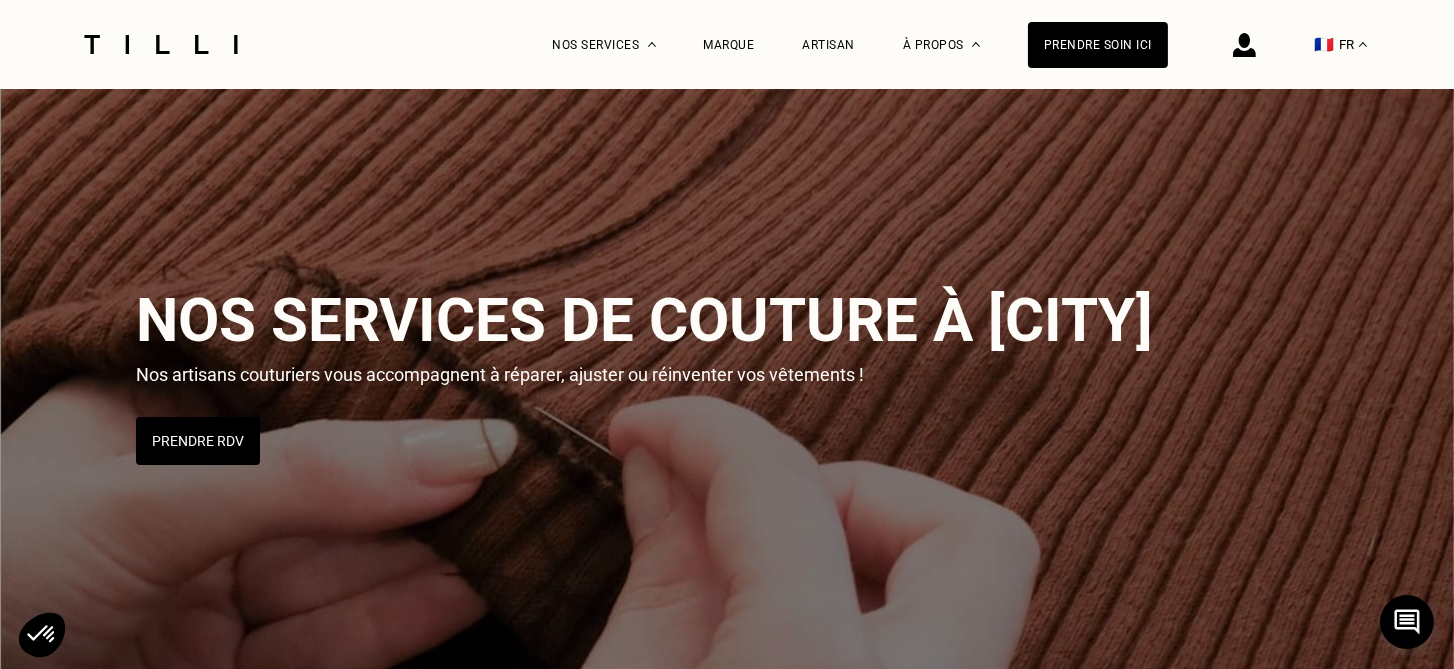 scroll, scrollTop: 0, scrollLeft: 0, axis: both 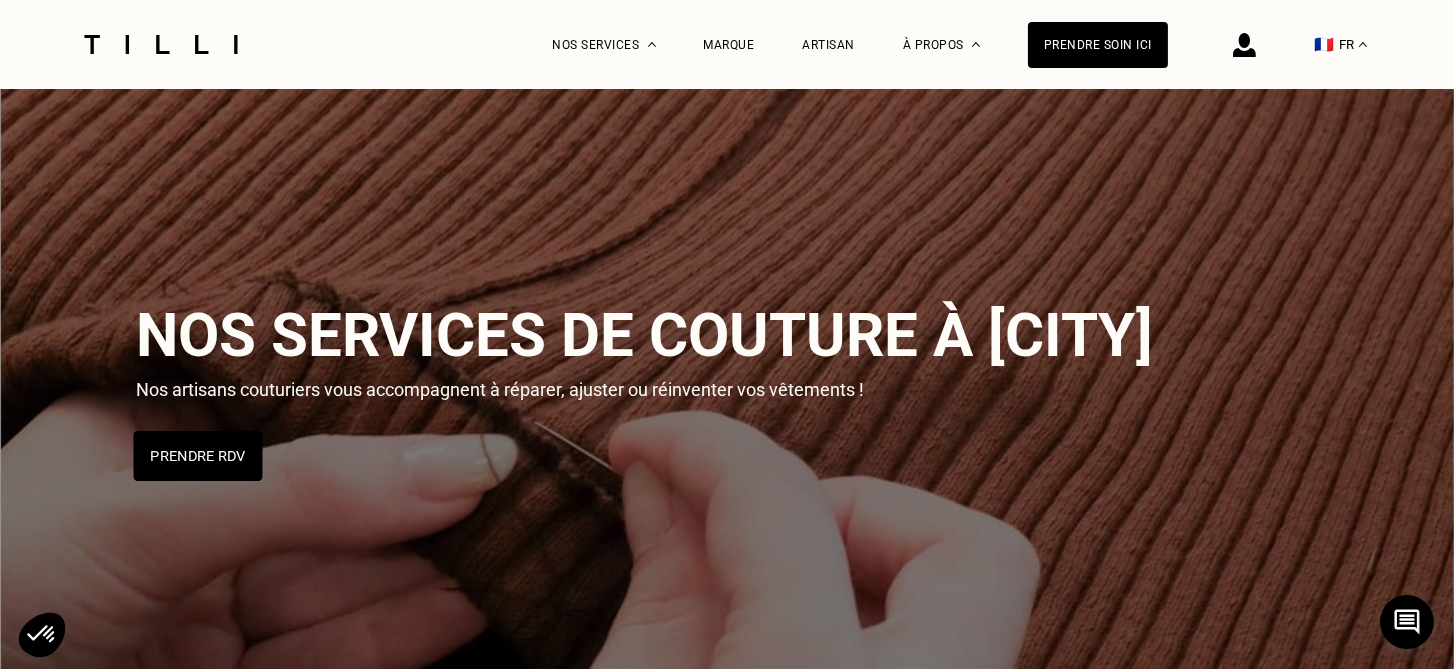 click on "Prendre RDV" at bounding box center (198, 456) 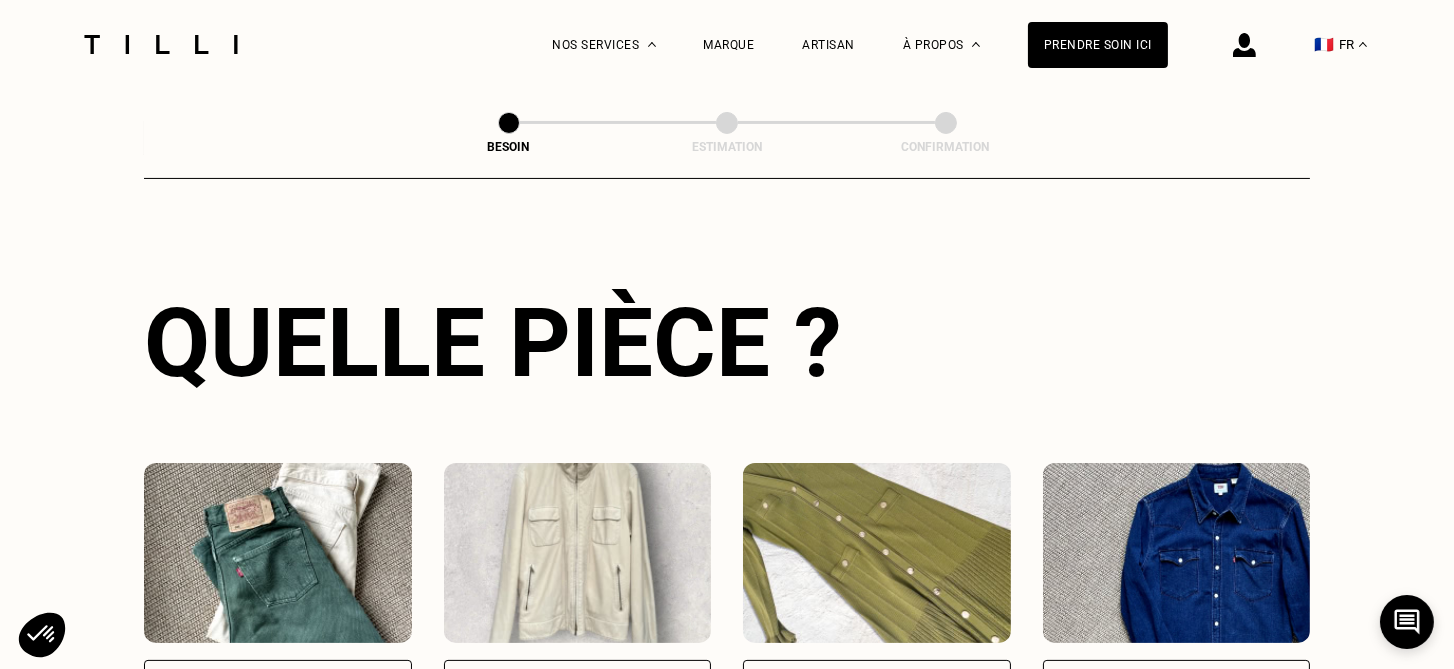 scroll, scrollTop: 653, scrollLeft: 0, axis: vertical 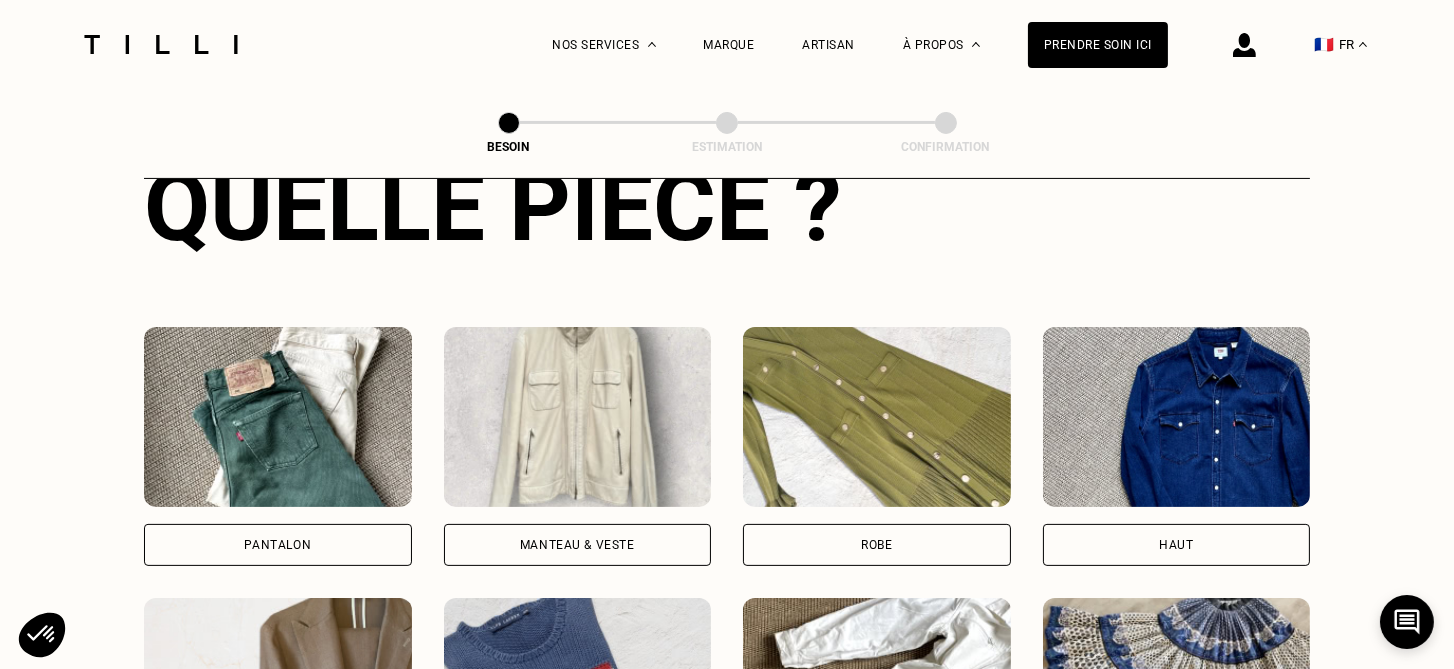 click at bounding box center (278, 688) 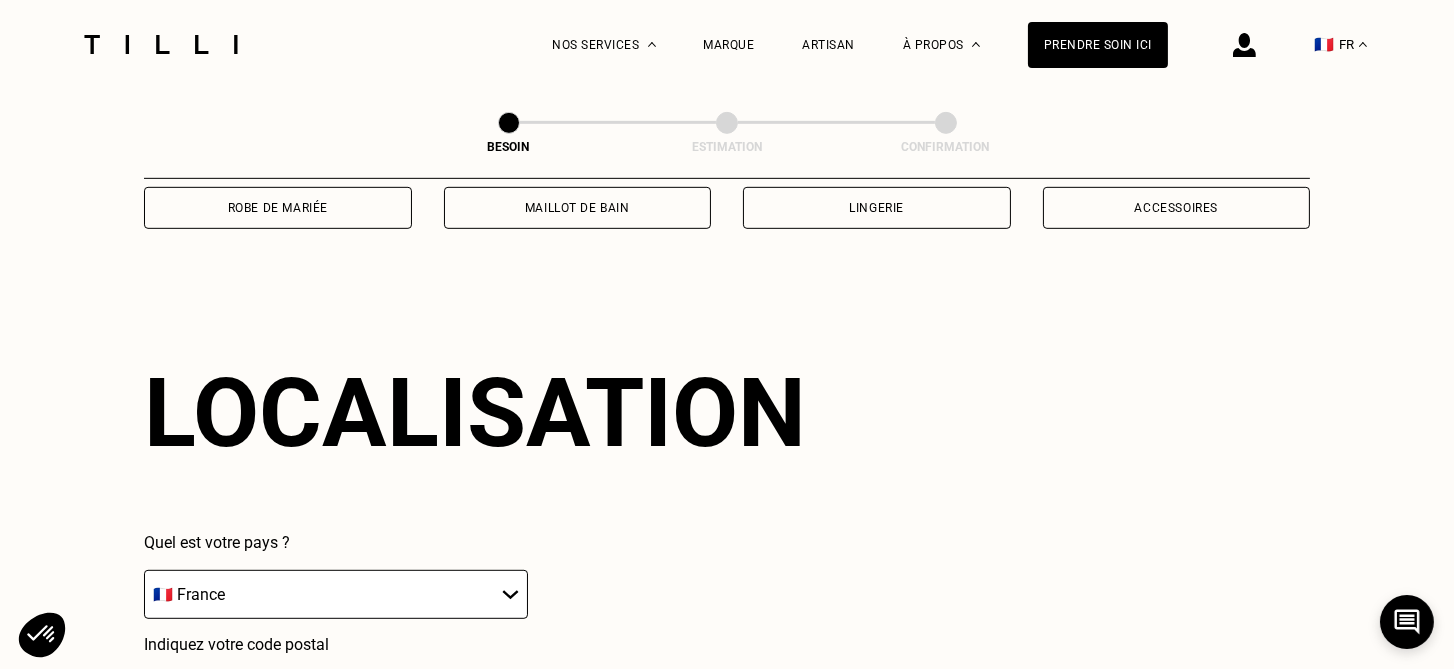 scroll, scrollTop: 1739, scrollLeft: 0, axis: vertical 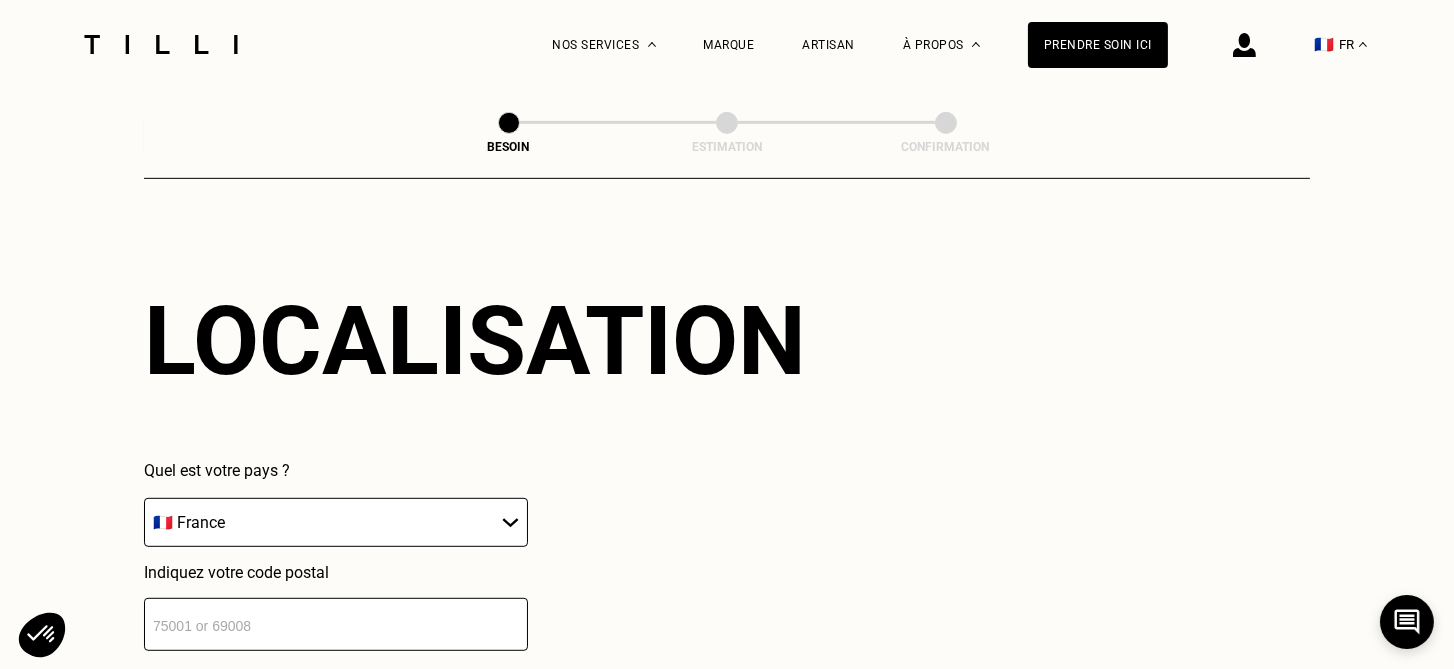 click at bounding box center [336, 624] 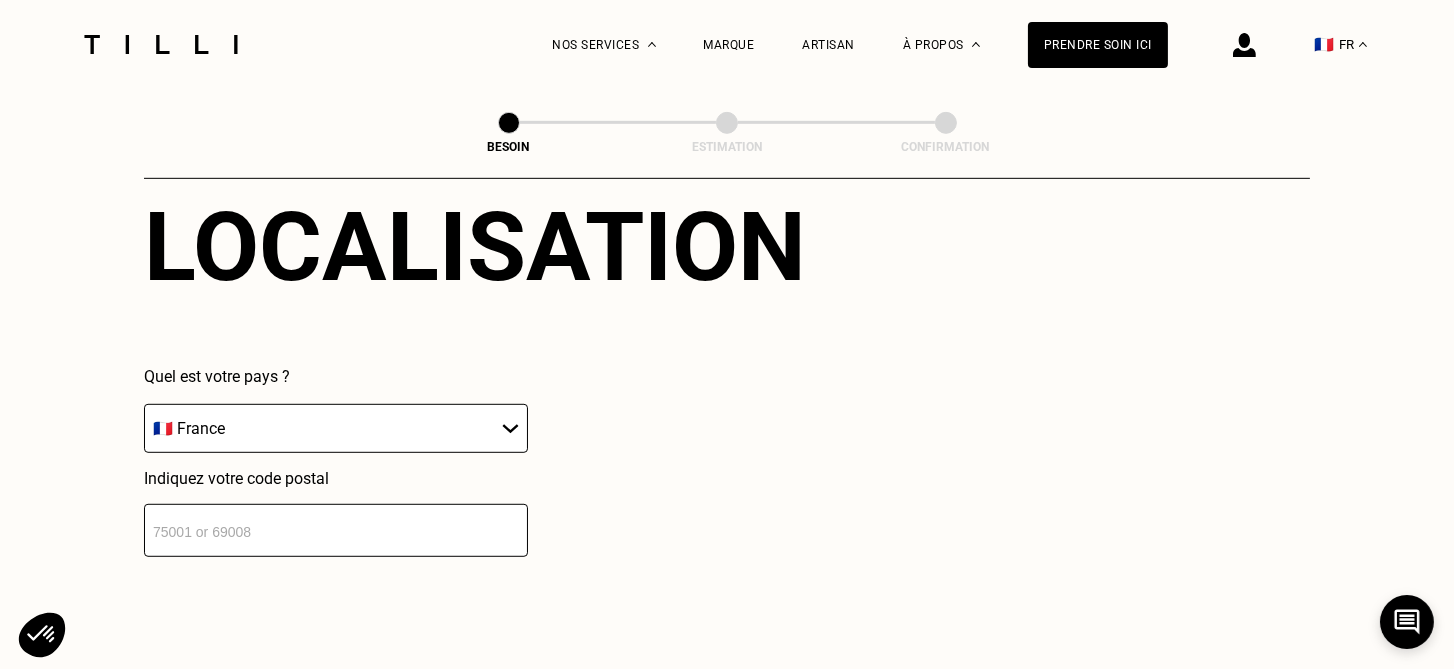 scroll, scrollTop: 2237, scrollLeft: 0, axis: vertical 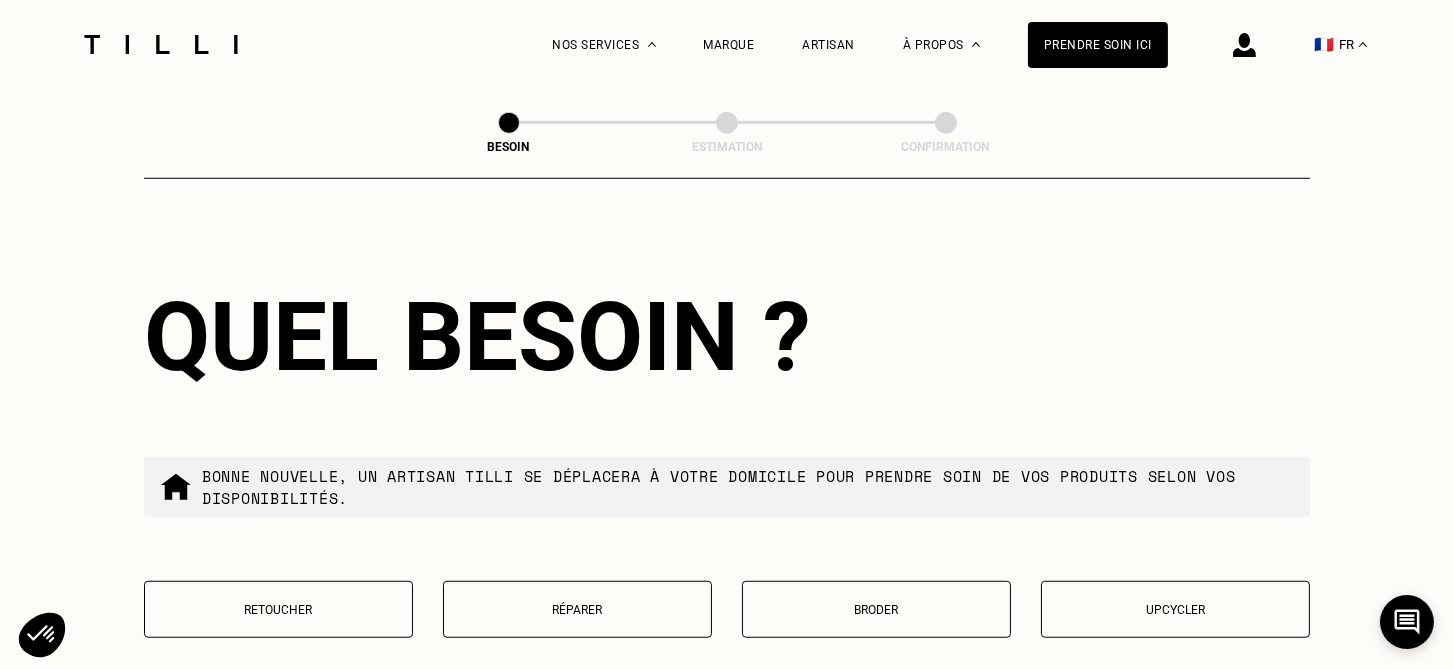type on "[POSTAL_CODE]" 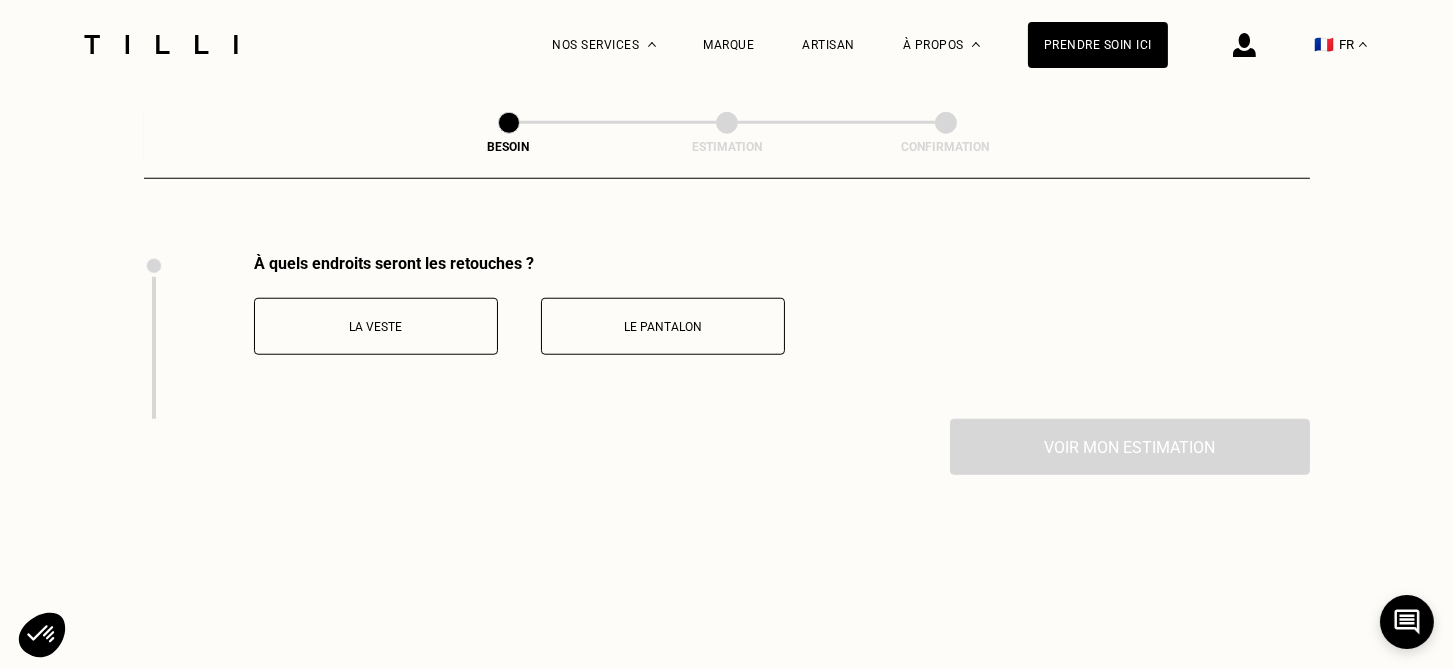 scroll, scrollTop: 2750, scrollLeft: 0, axis: vertical 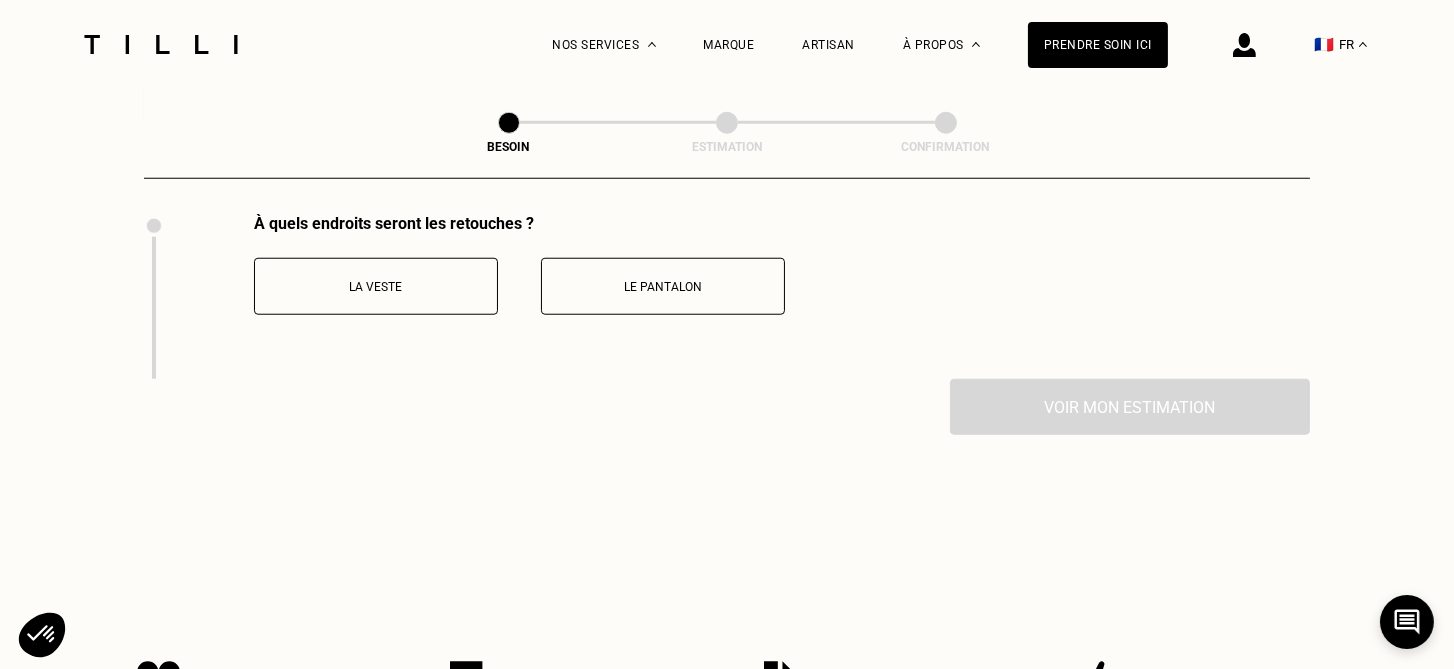 click on "La veste" at bounding box center [376, 287] 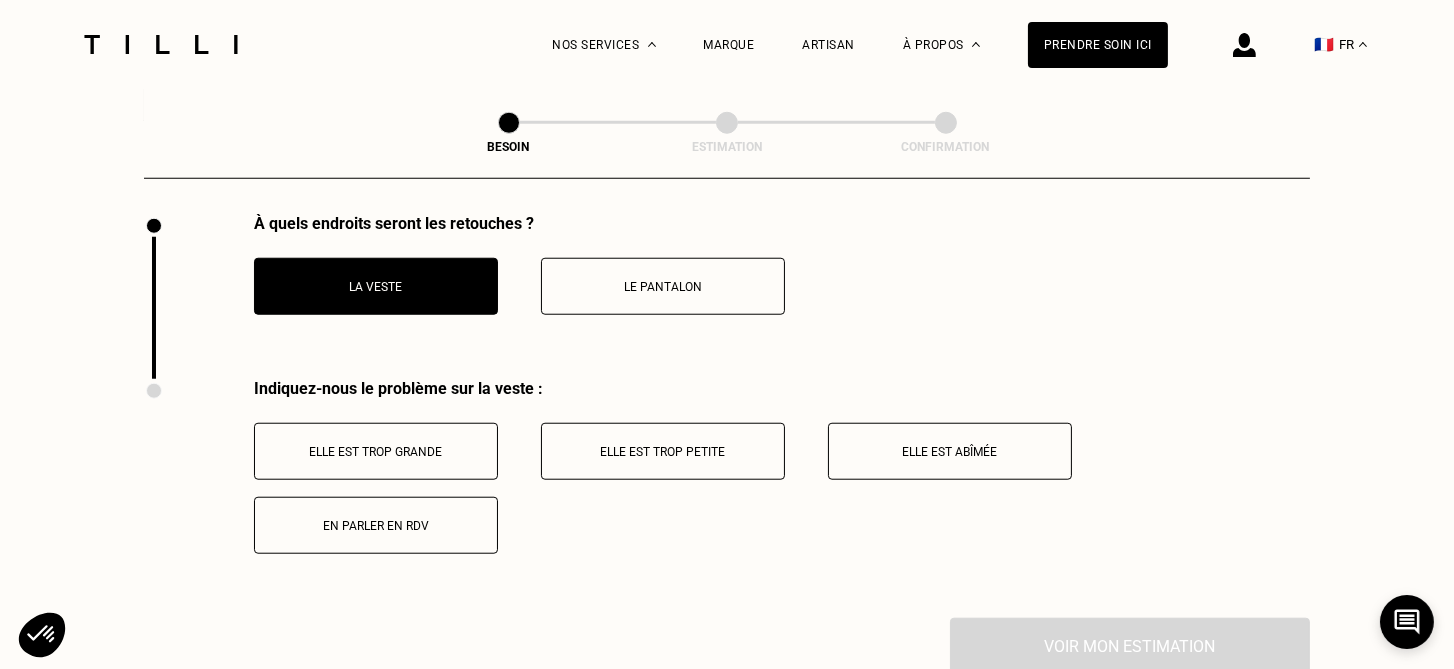scroll, scrollTop: 2915, scrollLeft: 0, axis: vertical 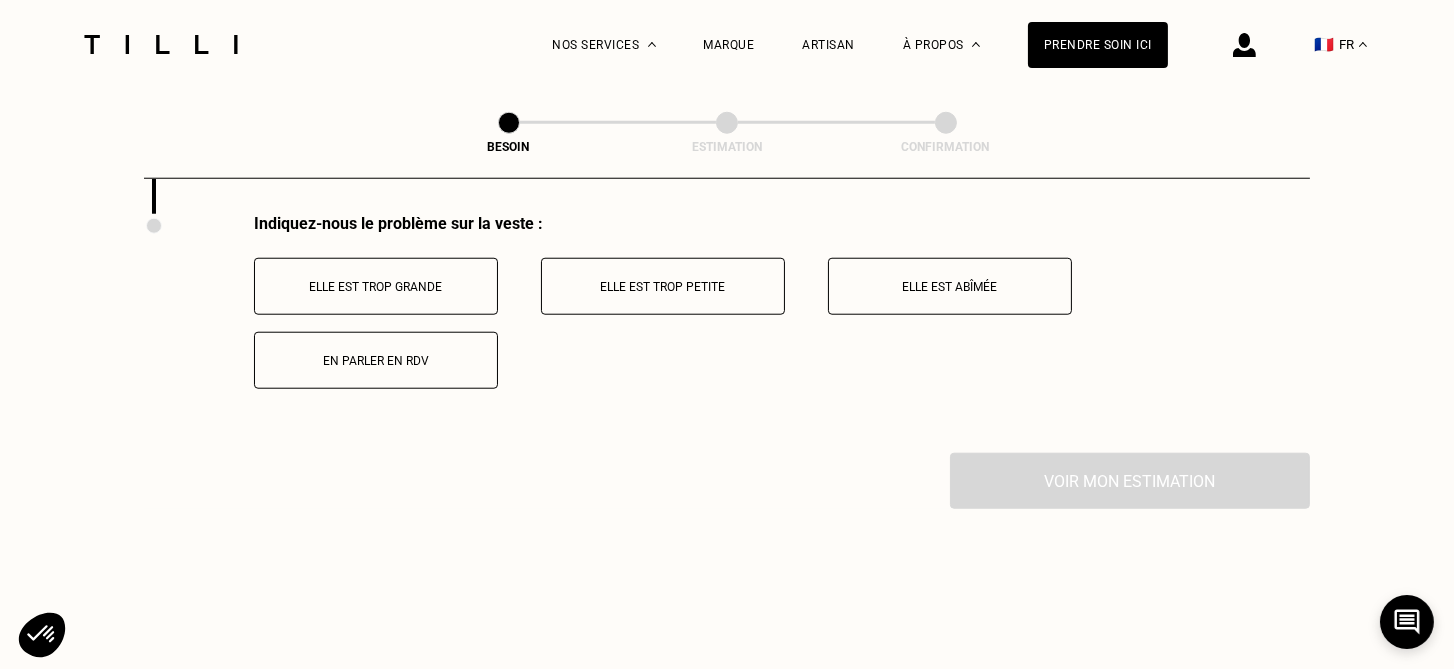 click on "Elle est trop grande" at bounding box center [376, 287] 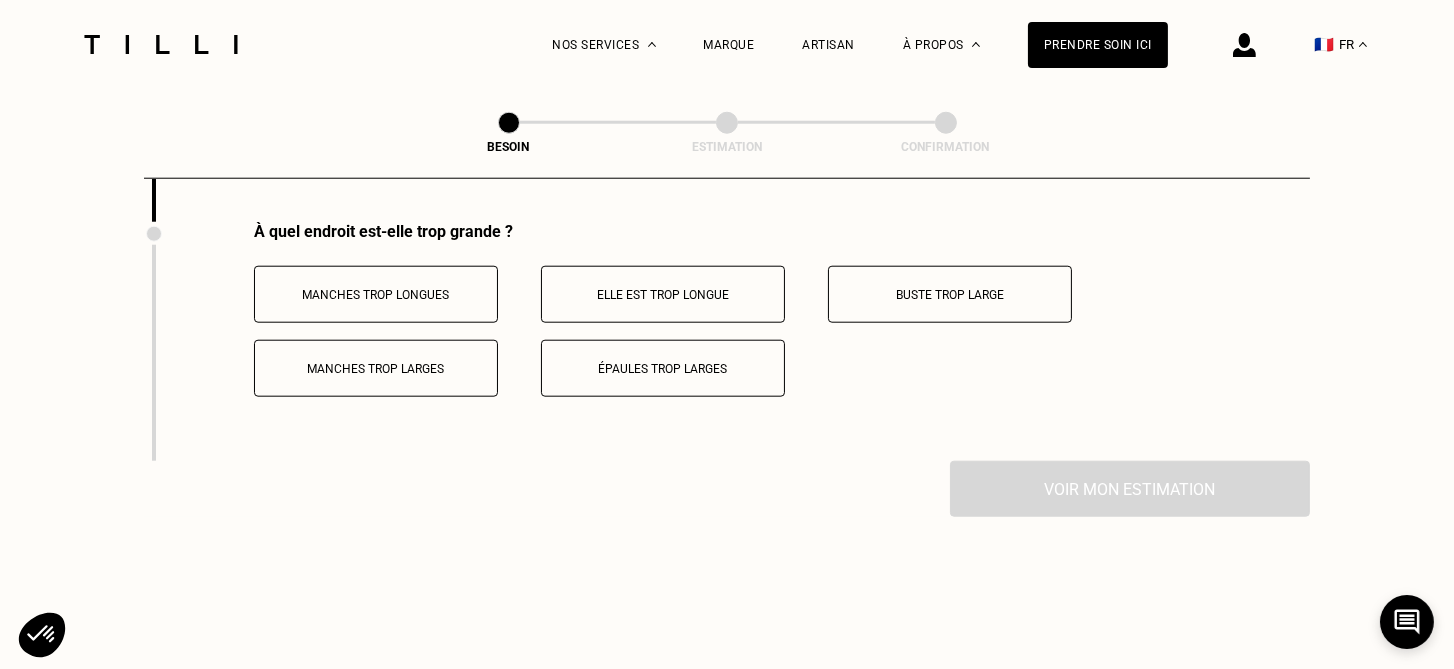scroll, scrollTop: 3155, scrollLeft: 0, axis: vertical 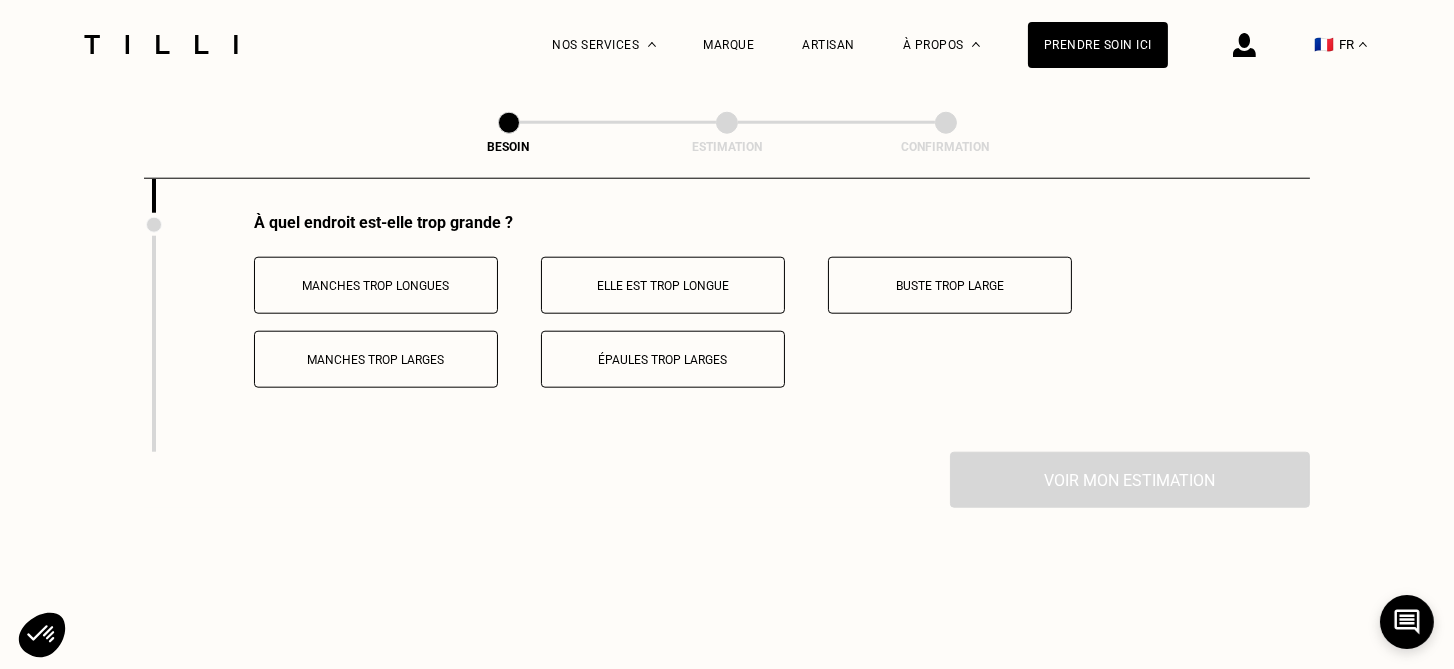 click on "Manches trop longues" at bounding box center (376, 286) 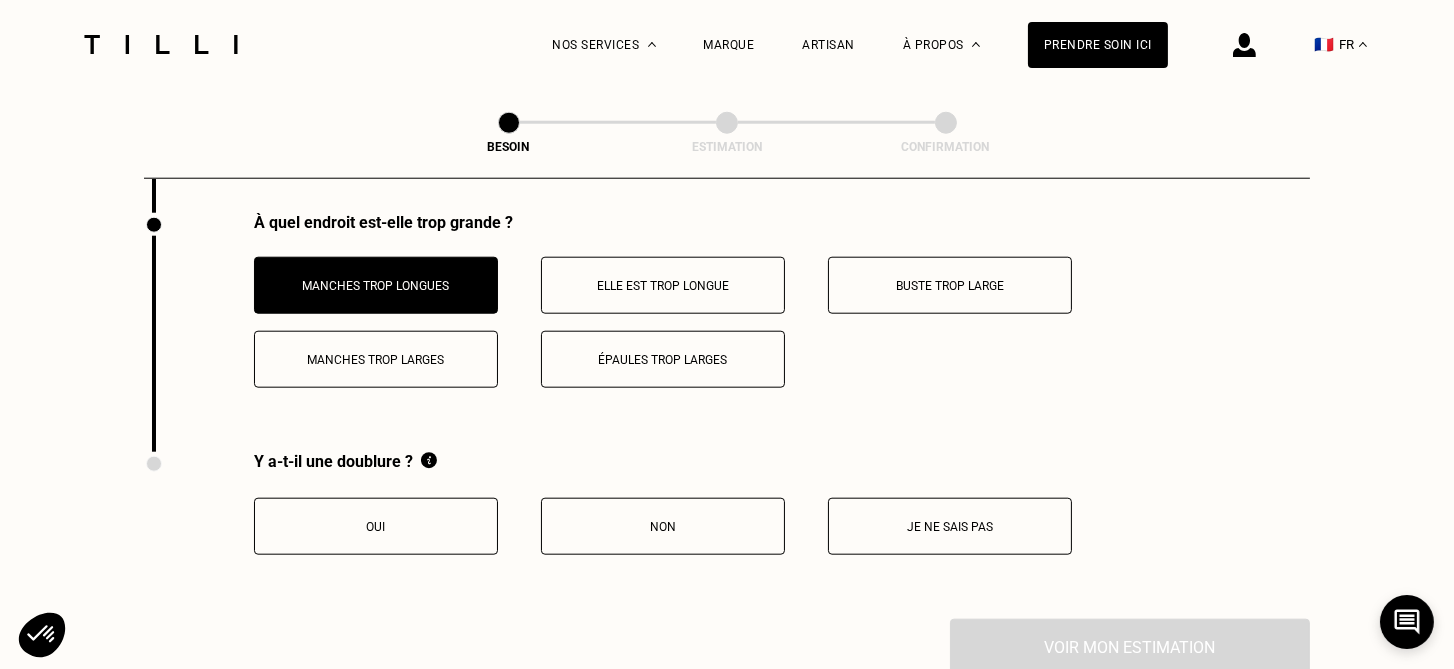 click on "Oui" at bounding box center [376, 527] 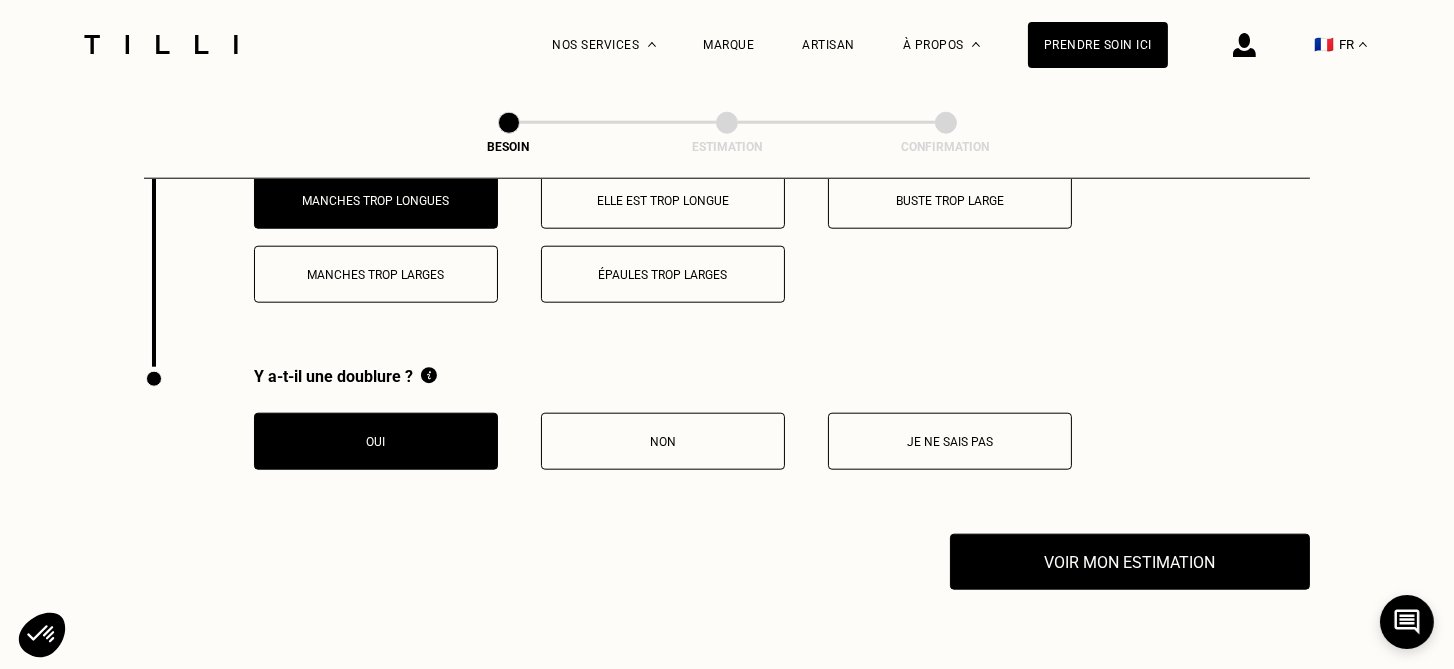 scroll, scrollTop: 3297, scrollLeft: 0, axis: vertical 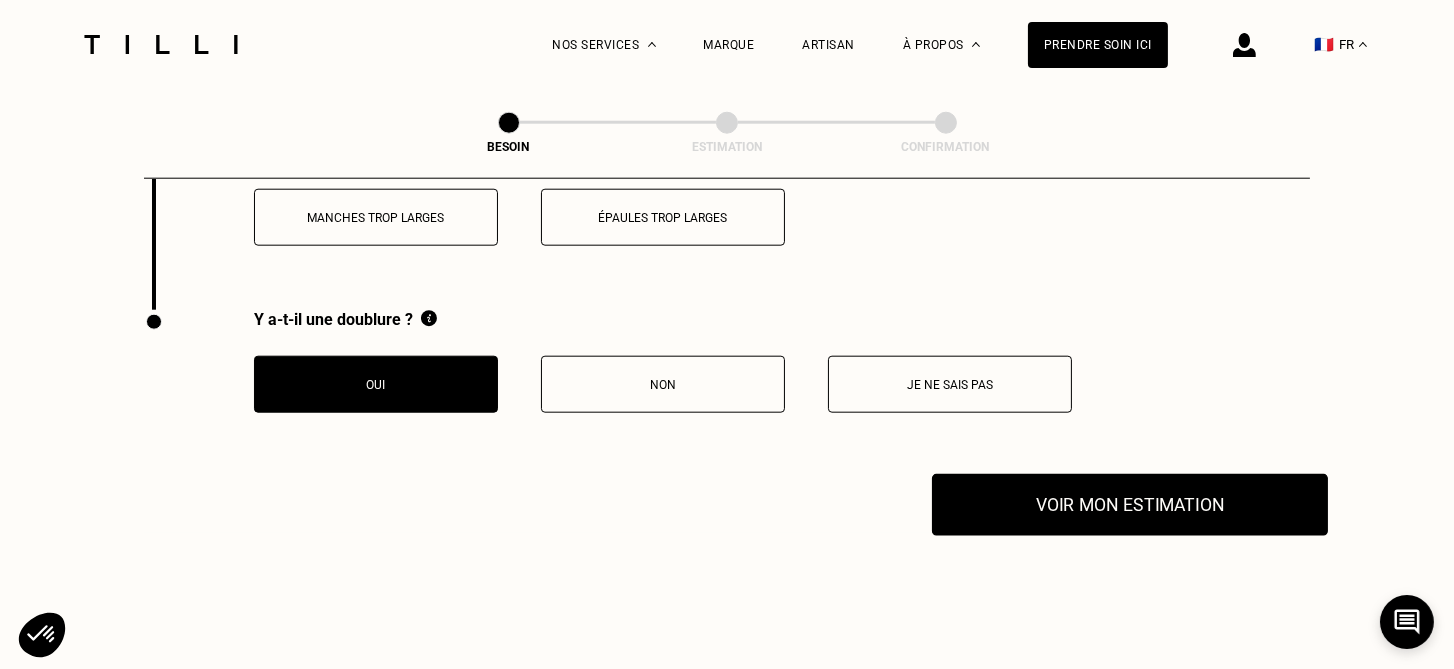 click on "Voir mon estimation" at bounding box center (1130, 505) 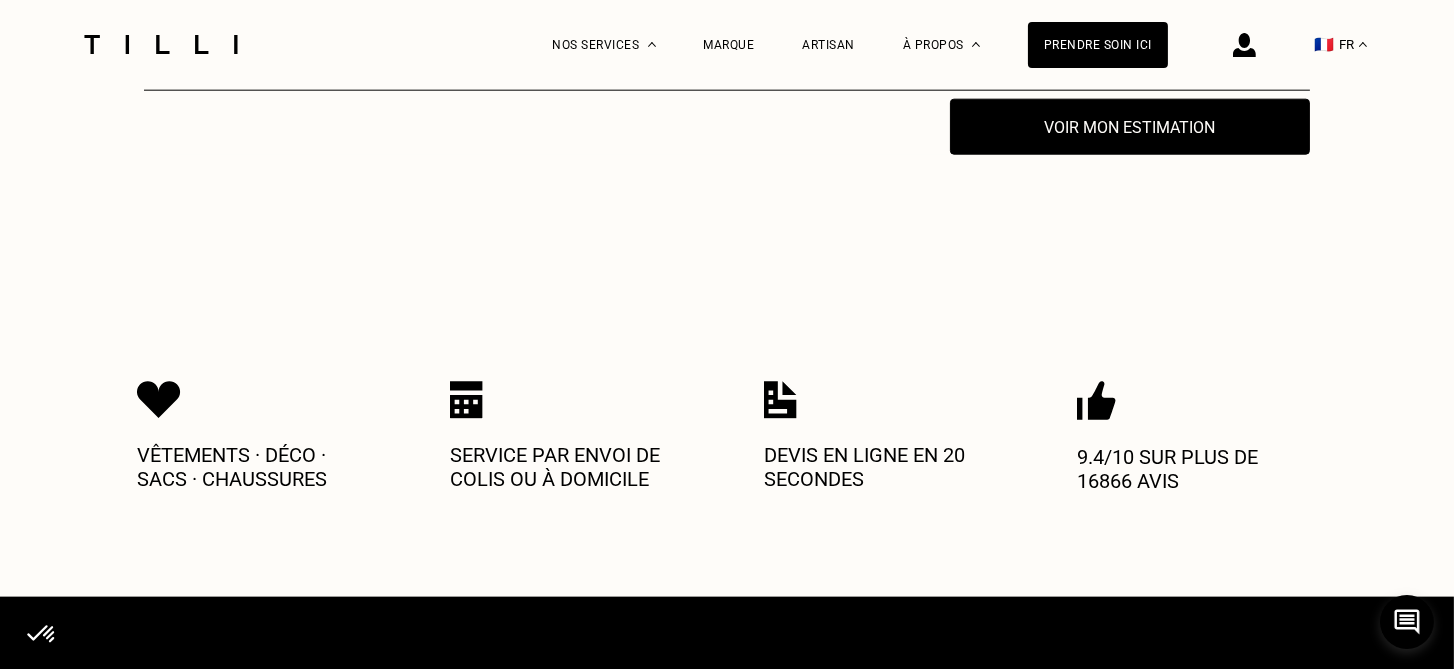scroll, scrollTop: 3689, scrollLeft: 0, axis: vertical 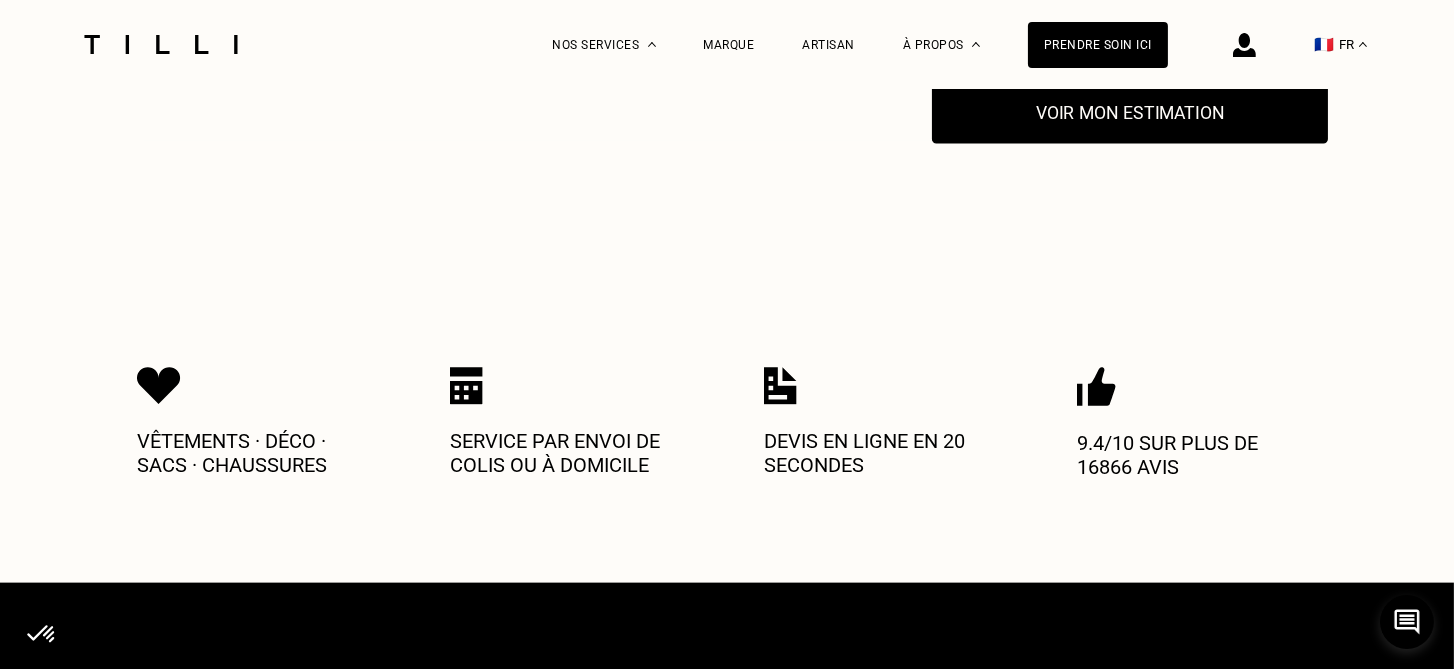 click on "Voir mon estimation" at bounding box center (1130, 113) 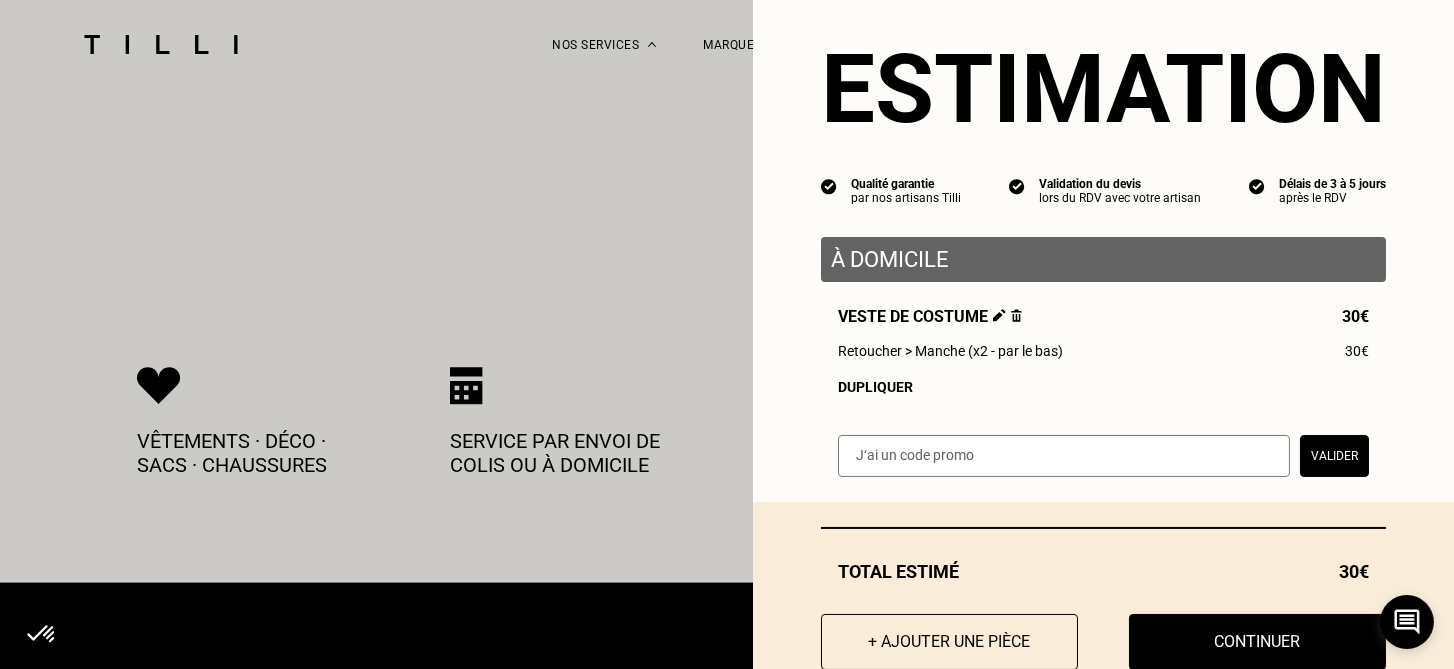 scroll, scrollTop: 0, scrollLeft: 0, axis: both 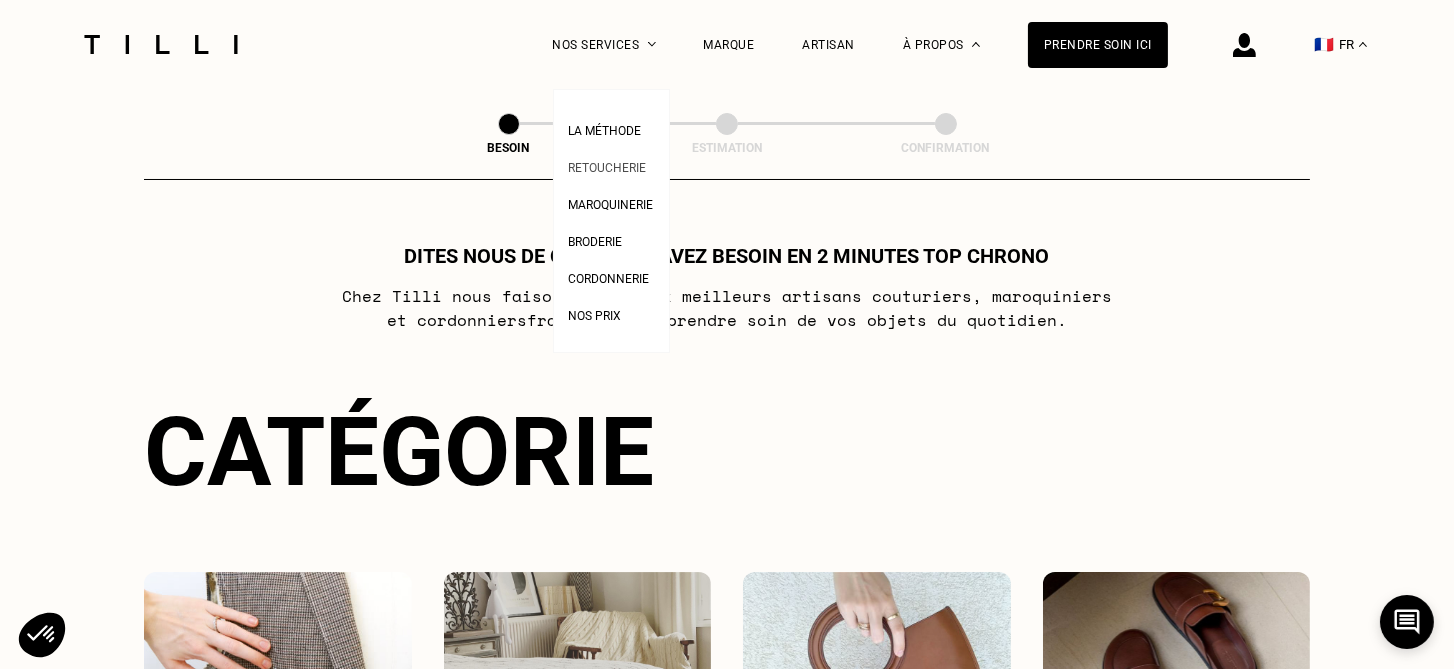 click on "Retoucherie" at bounding box center (608, 168) 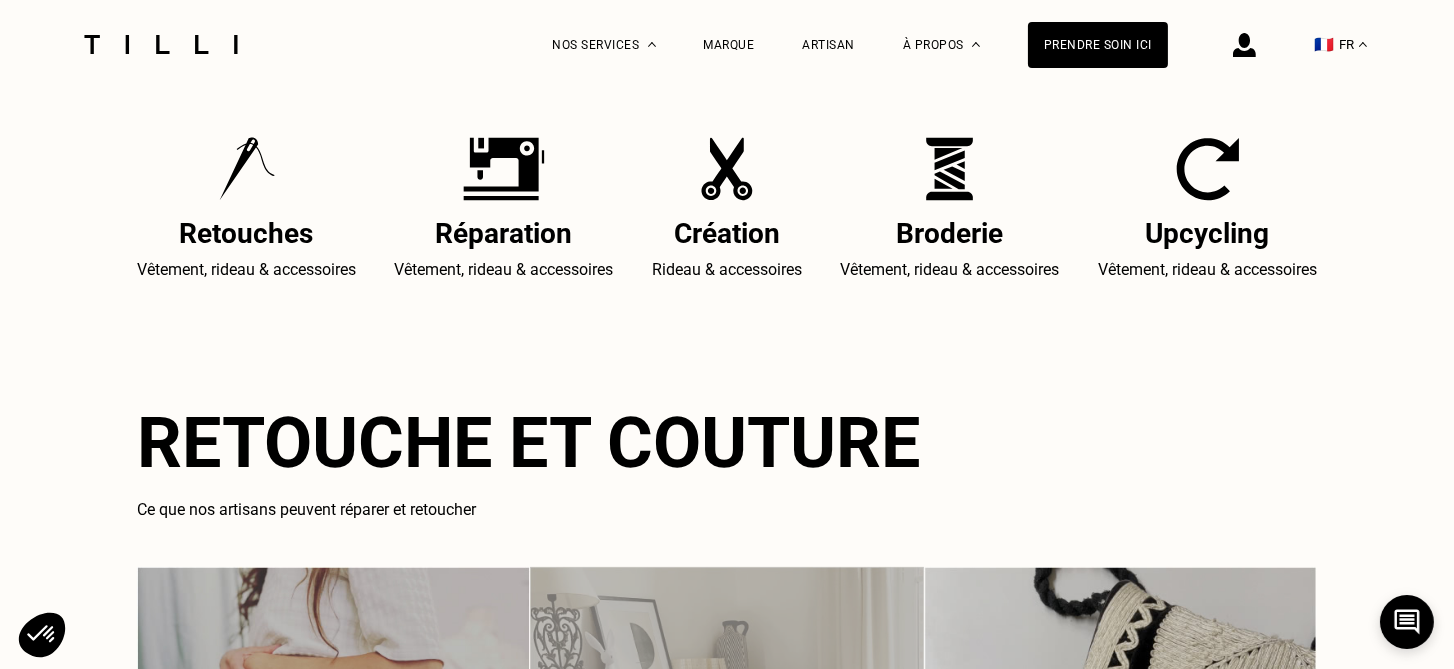 scroll, scrollTop: 876, scrollLeft: 0, axis: vertical 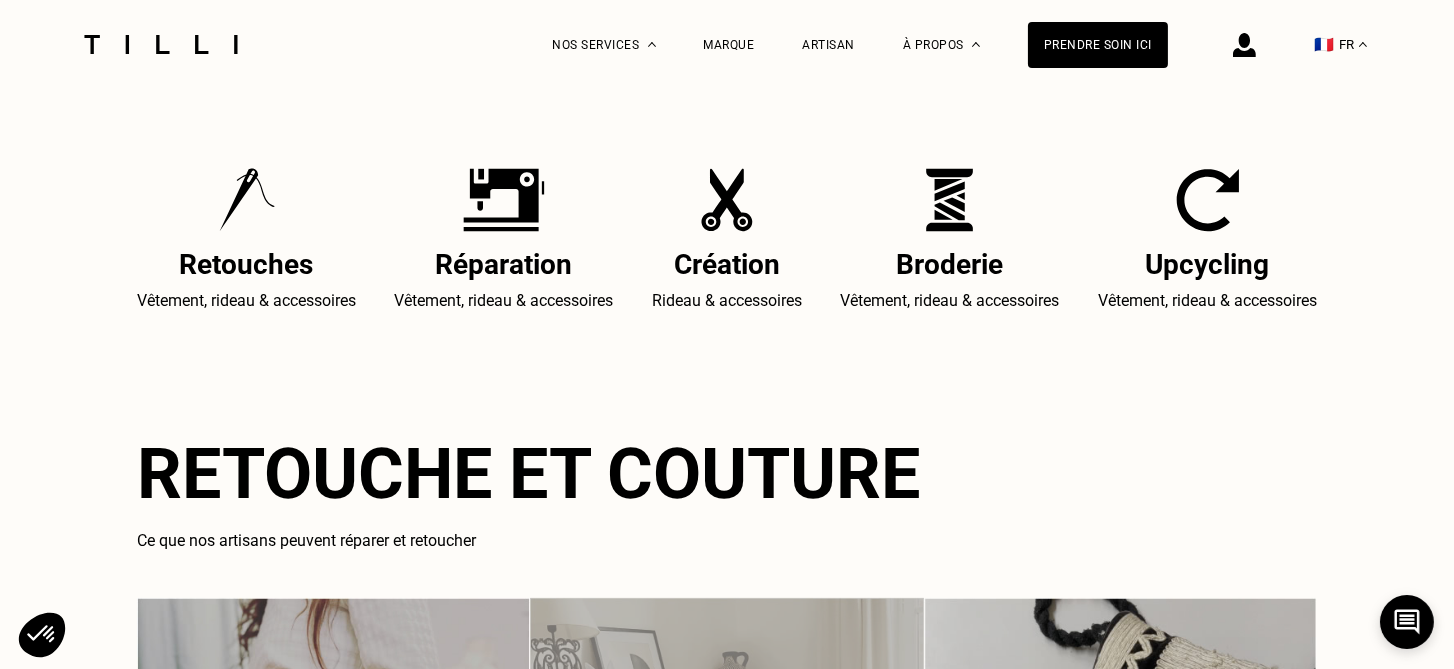 click on "Retouches" at bounding box center (246, 264) 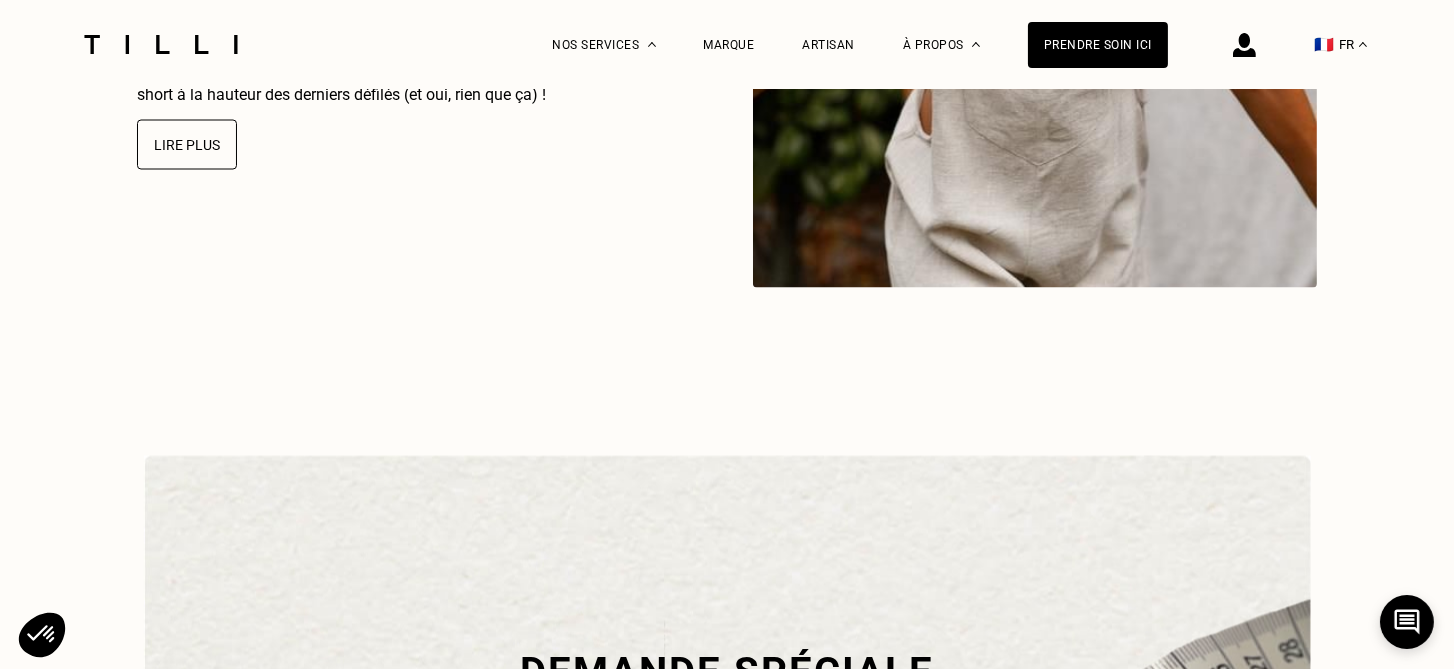 scroll, scrollTop: 6440, scrollLeft: 0, axis: vertical 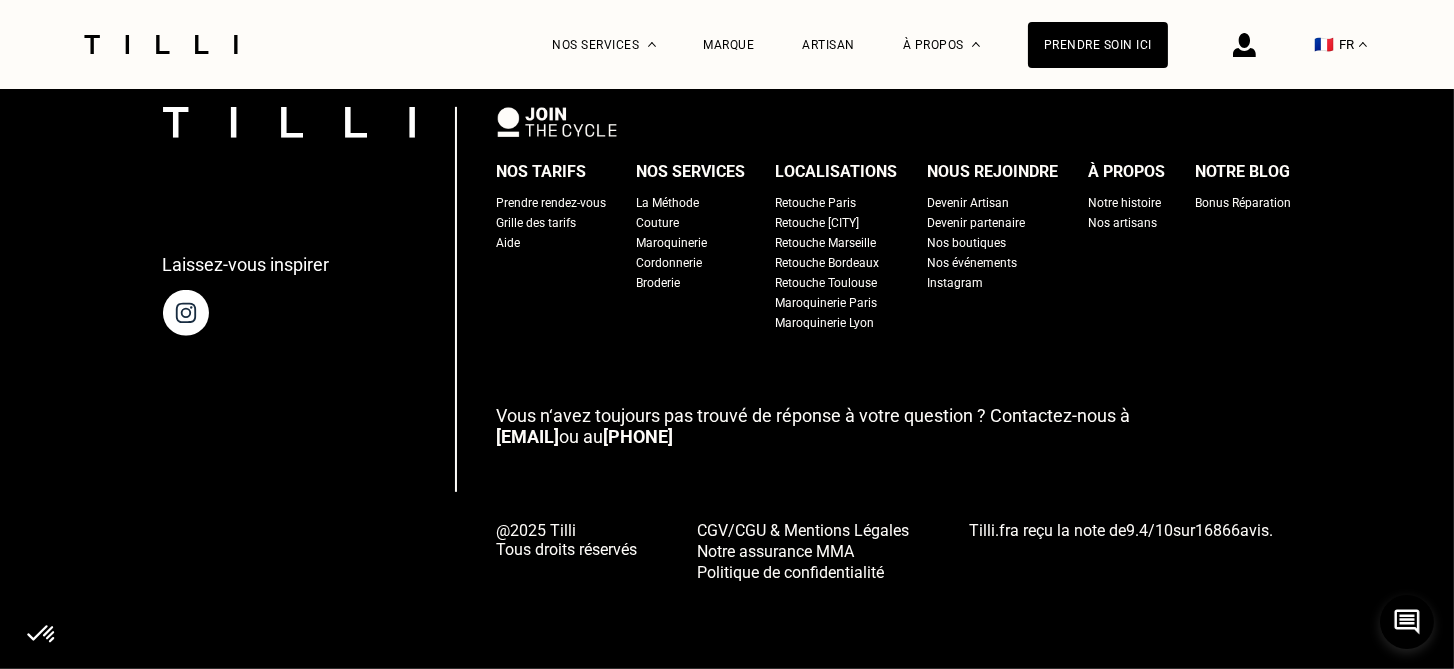 select on "FR" 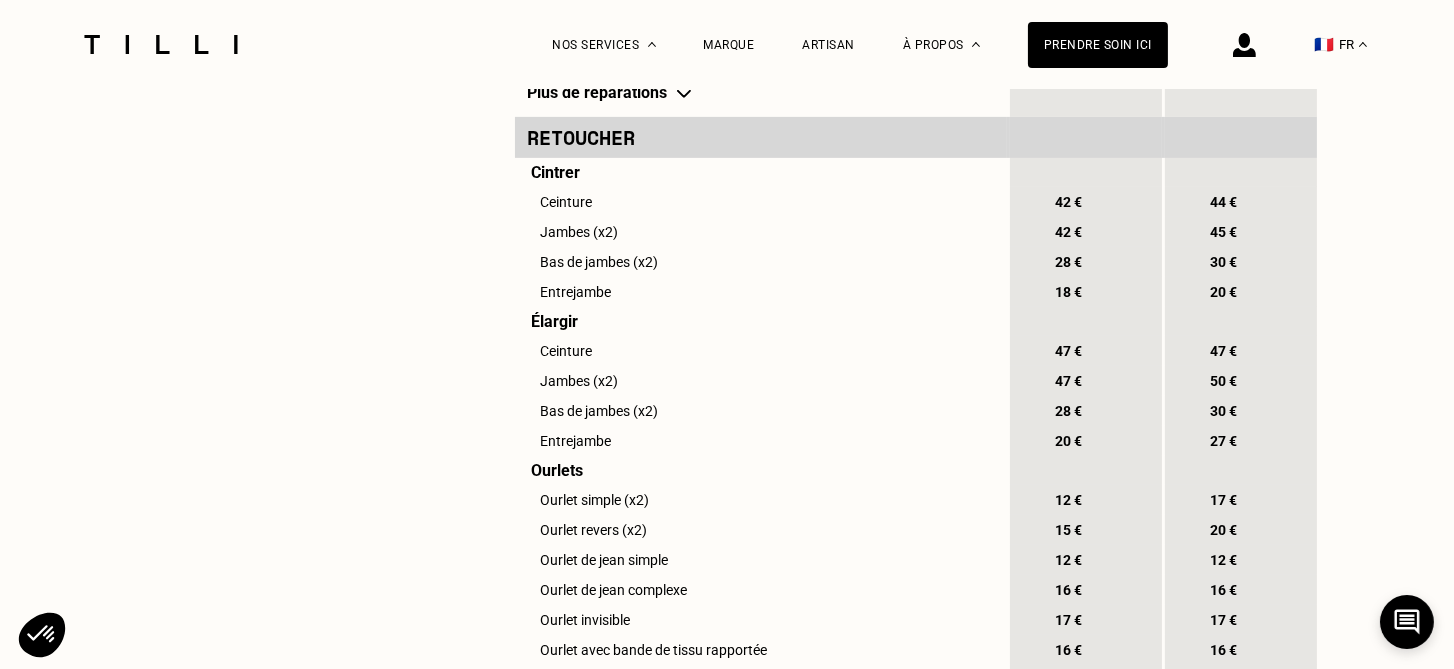 scroll, scrollTop: 2244, scrollLeft: 0, axis: vertical 